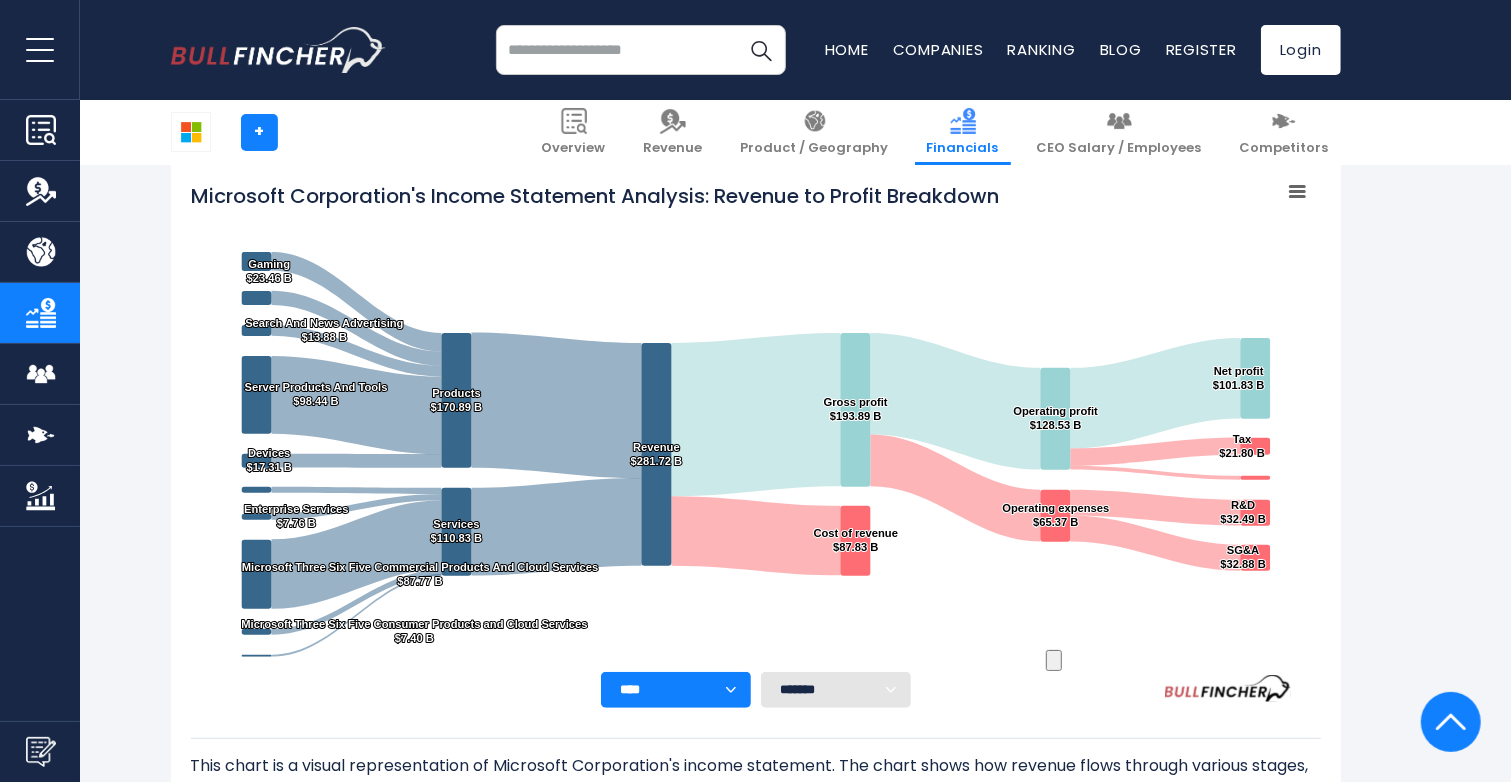 scroll, scrollTop: 1082, scrollLeft: 0, axis: vertical 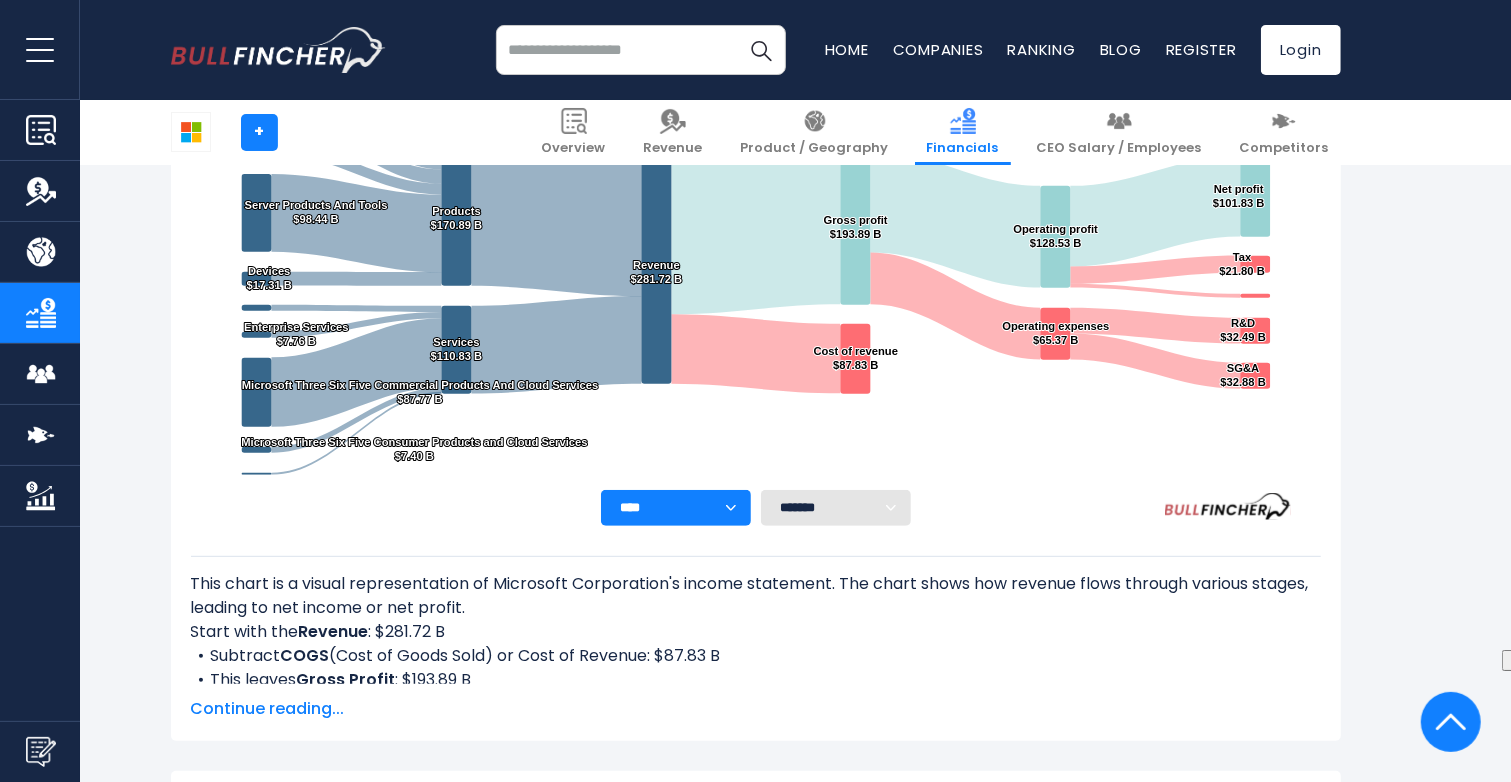click on "**** **** **** **** **** ****" at bounding box center [676, 508] 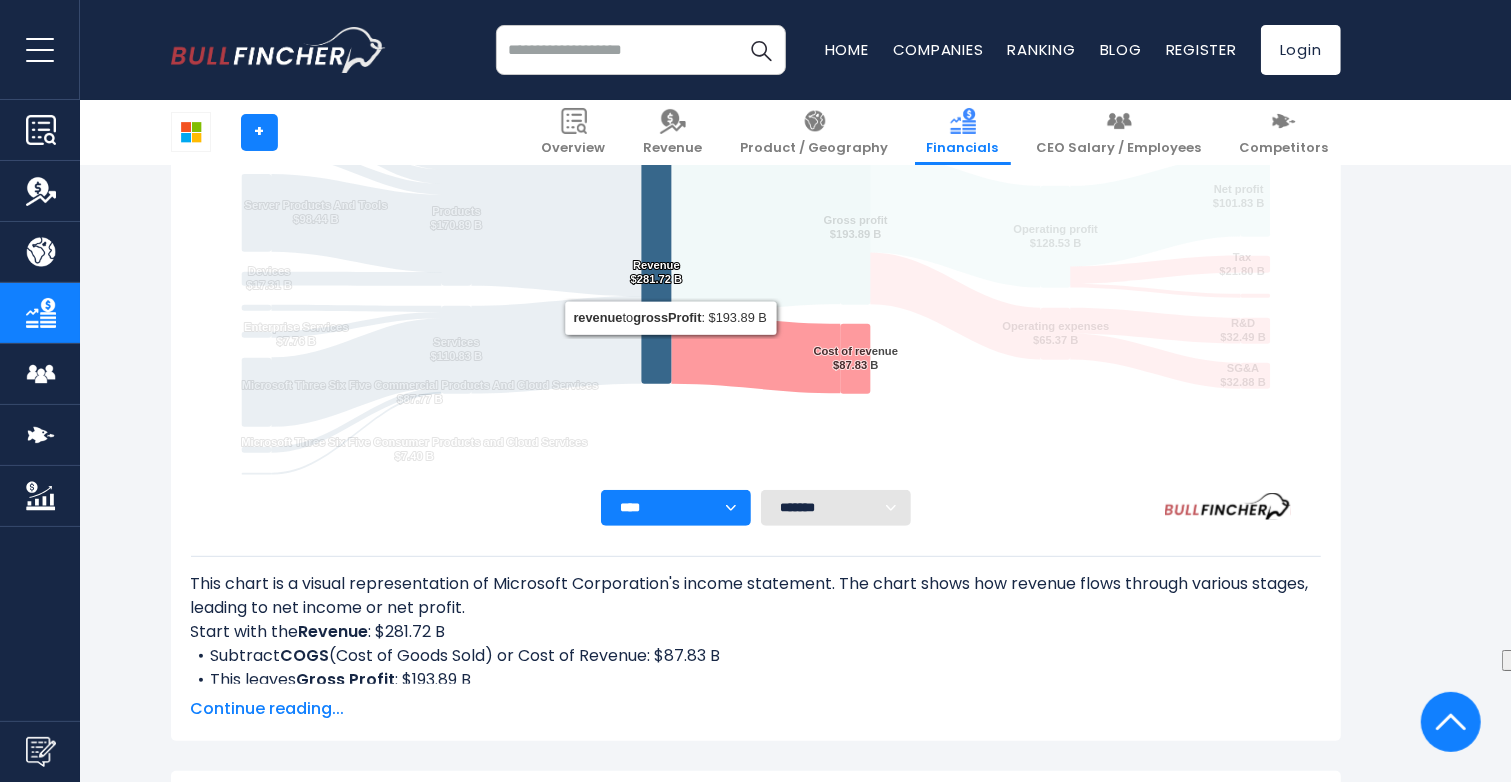 scroll, scrollTop: 182, scrollLeft: 0, axis: vertical 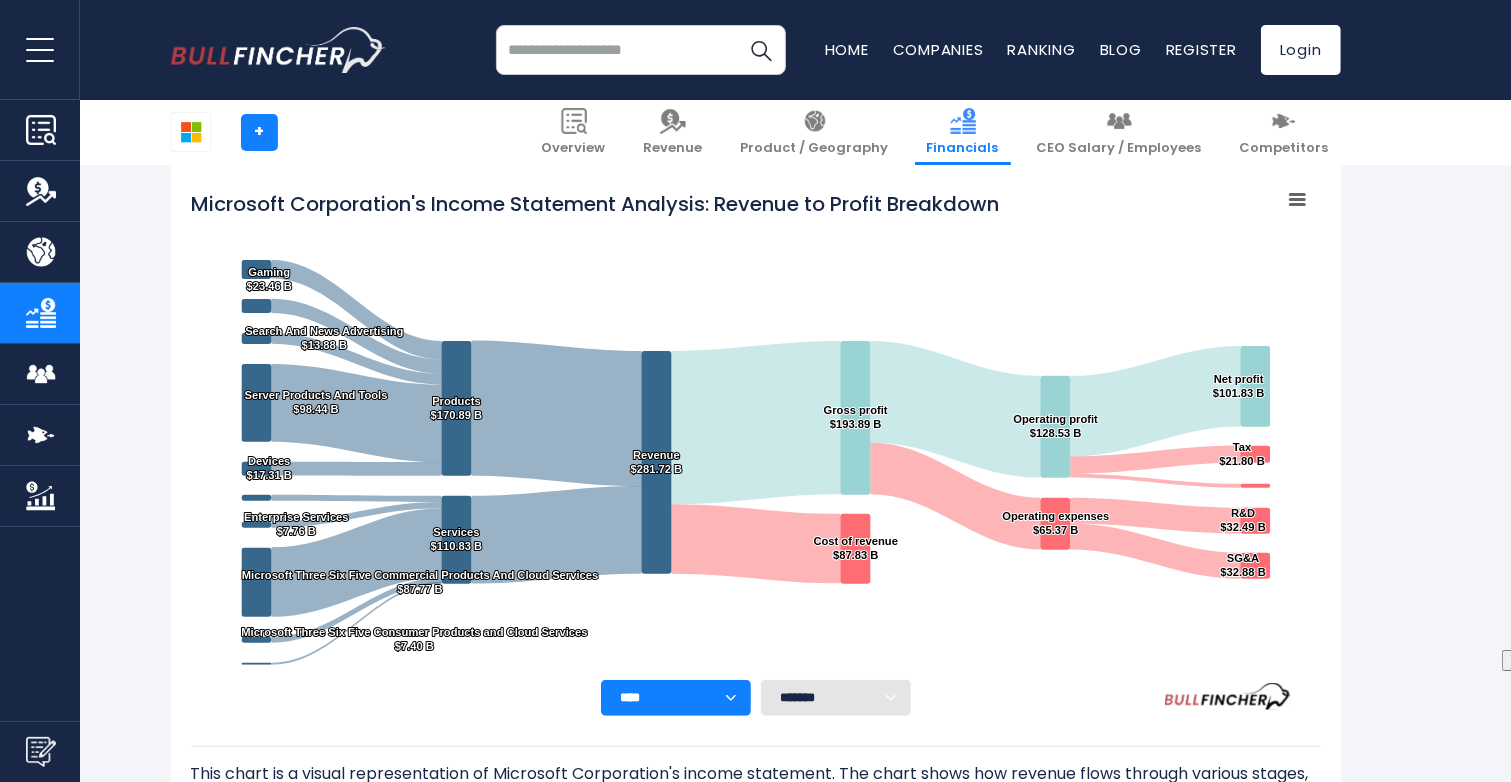 click 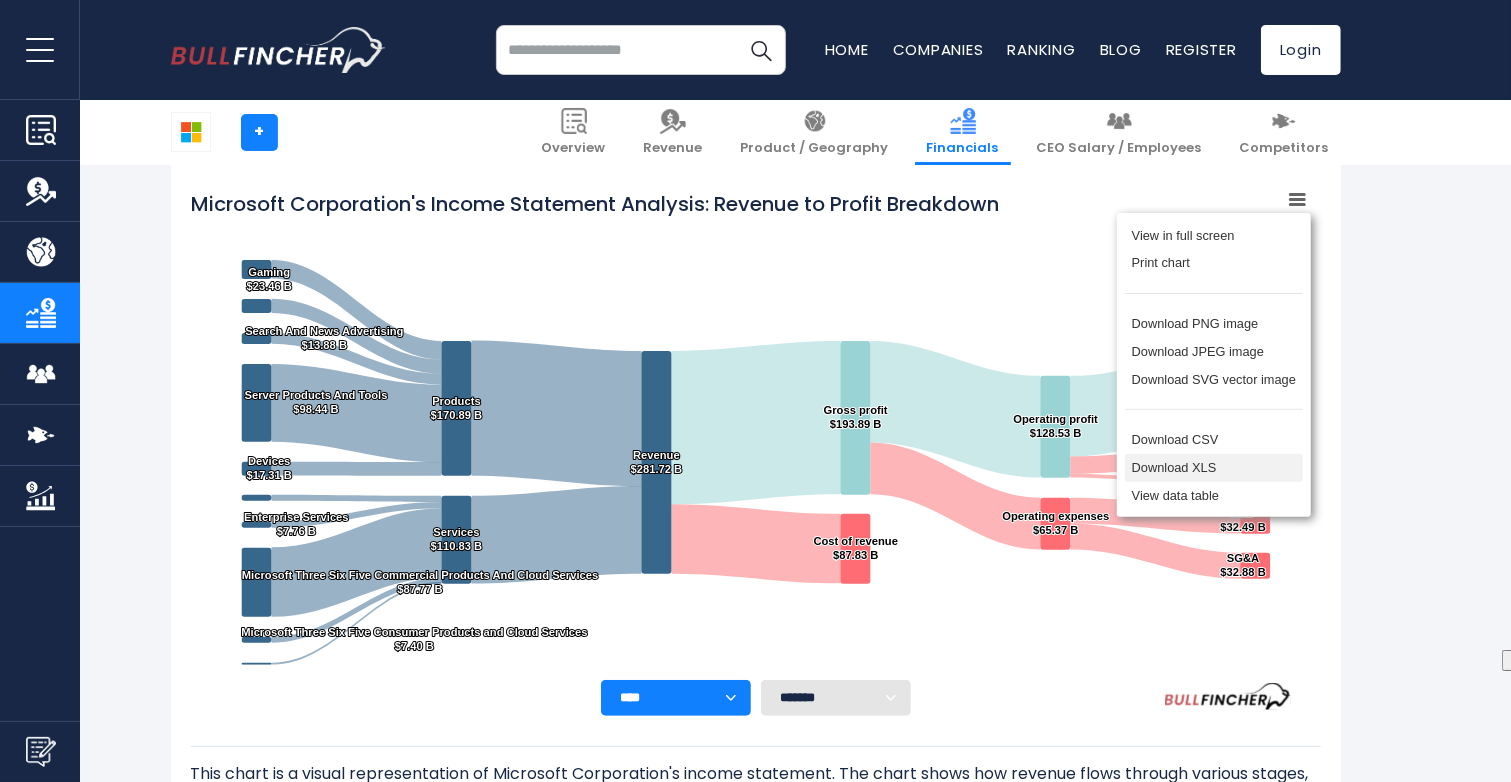 click on "Download XLS" at bounding box center (1213, 468) 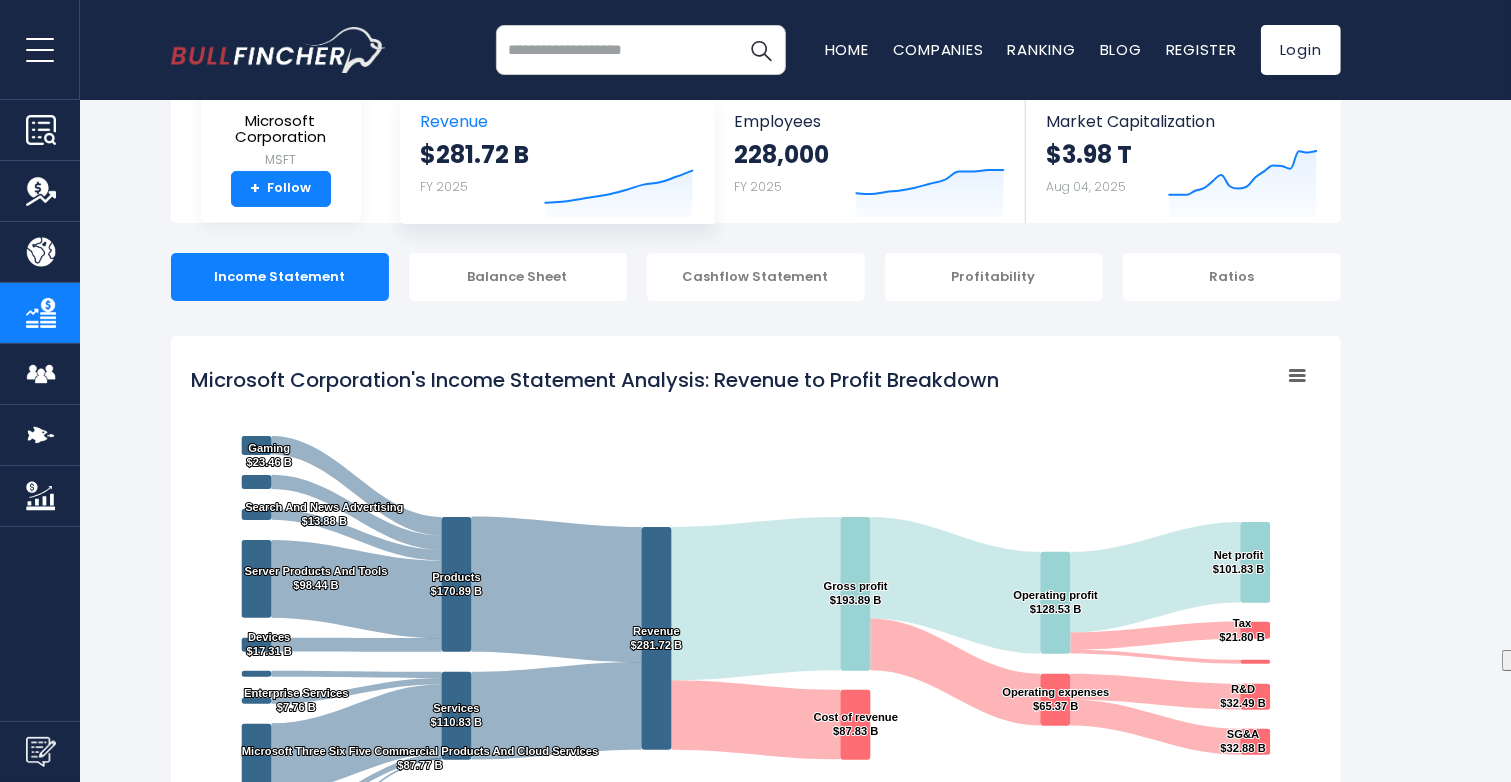 scroll, scrollTop: 0, scrollLeft: 0, axis: both 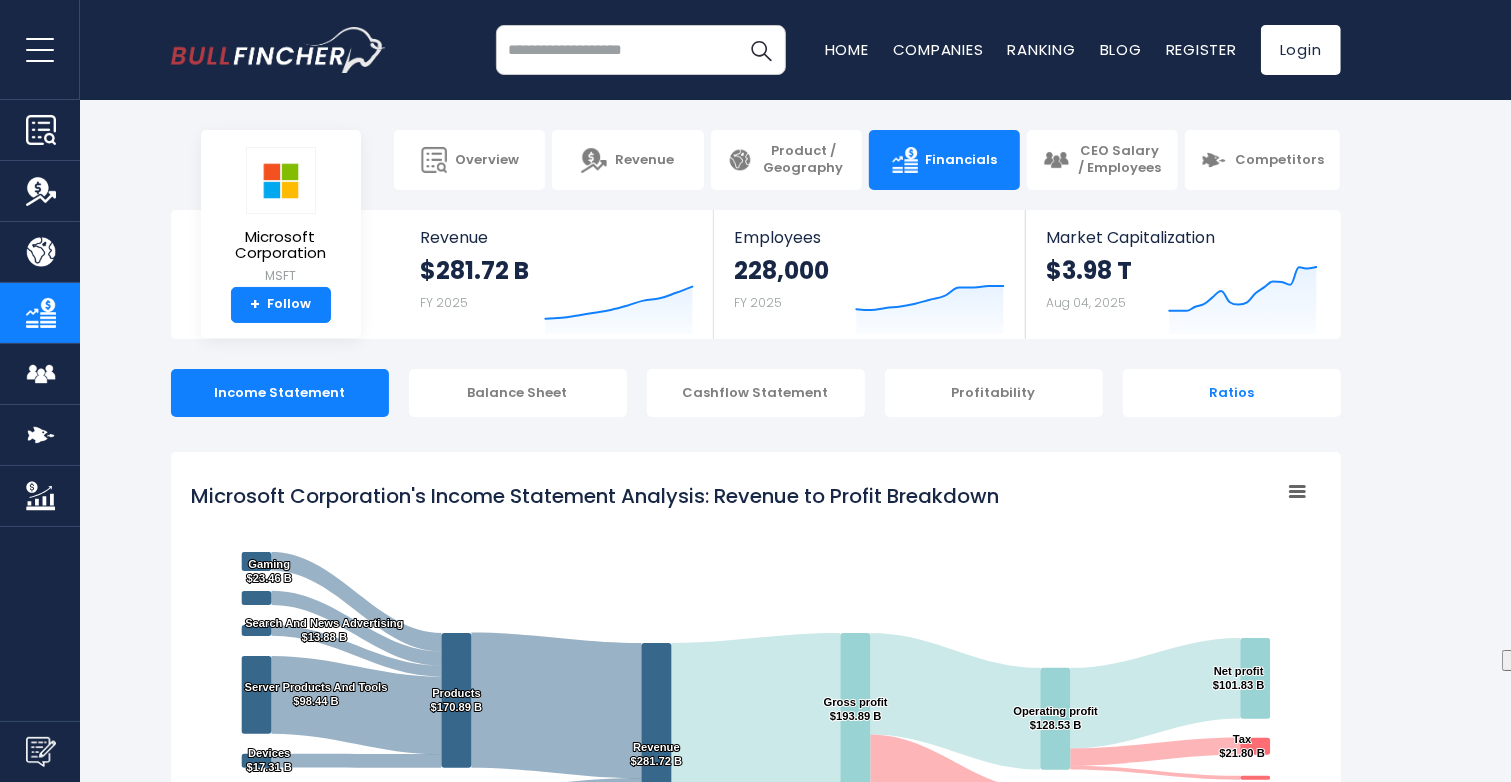 click on "Ratios" at bounding box center (1232, 393) 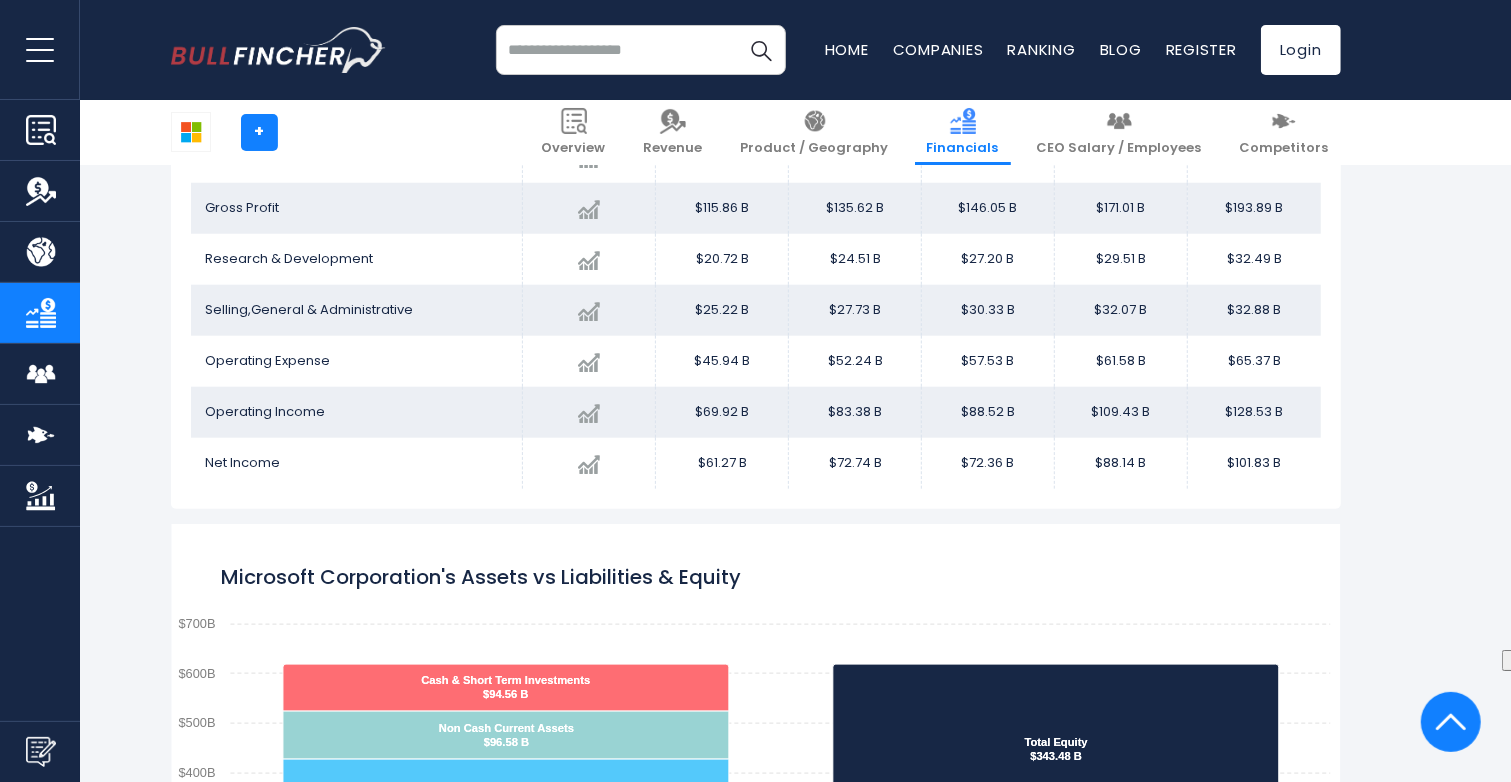 scroll, scrollTop: 1186, scrollLeft: 0, axis: vertical 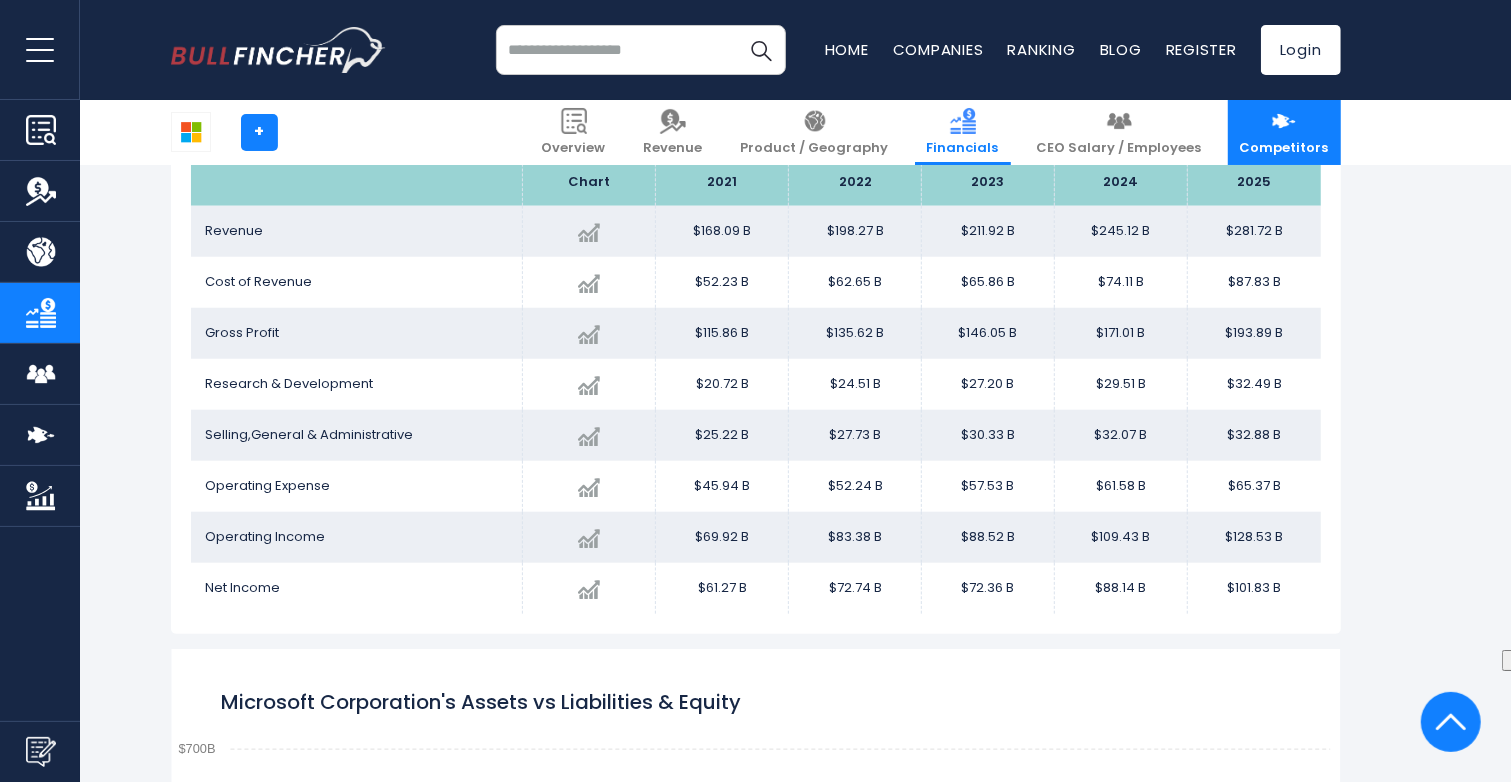 click on "Competitors" at bounding box center (1284, 132) 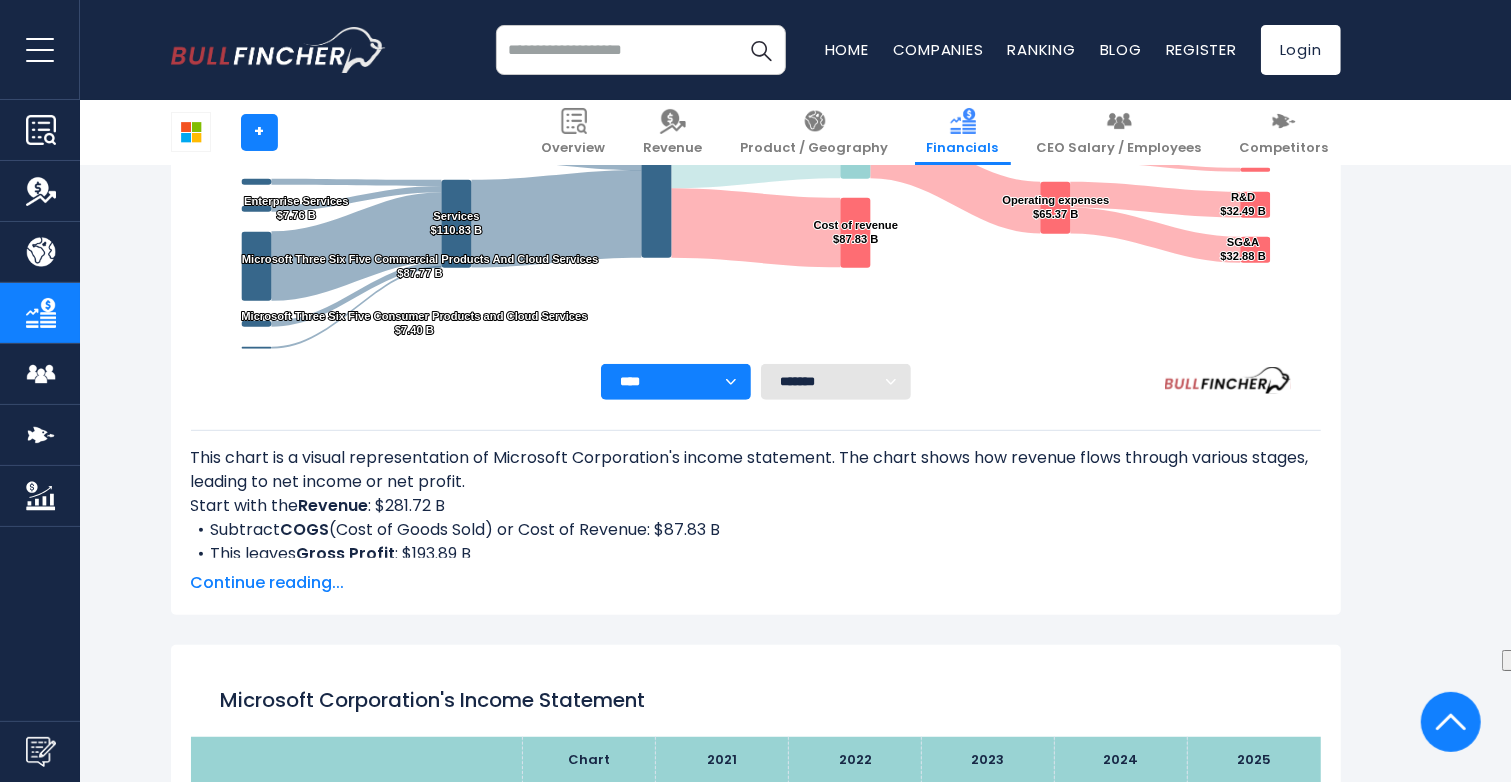 scroll, scrollTop: 586, scrollLeft: 0, axis: vertical 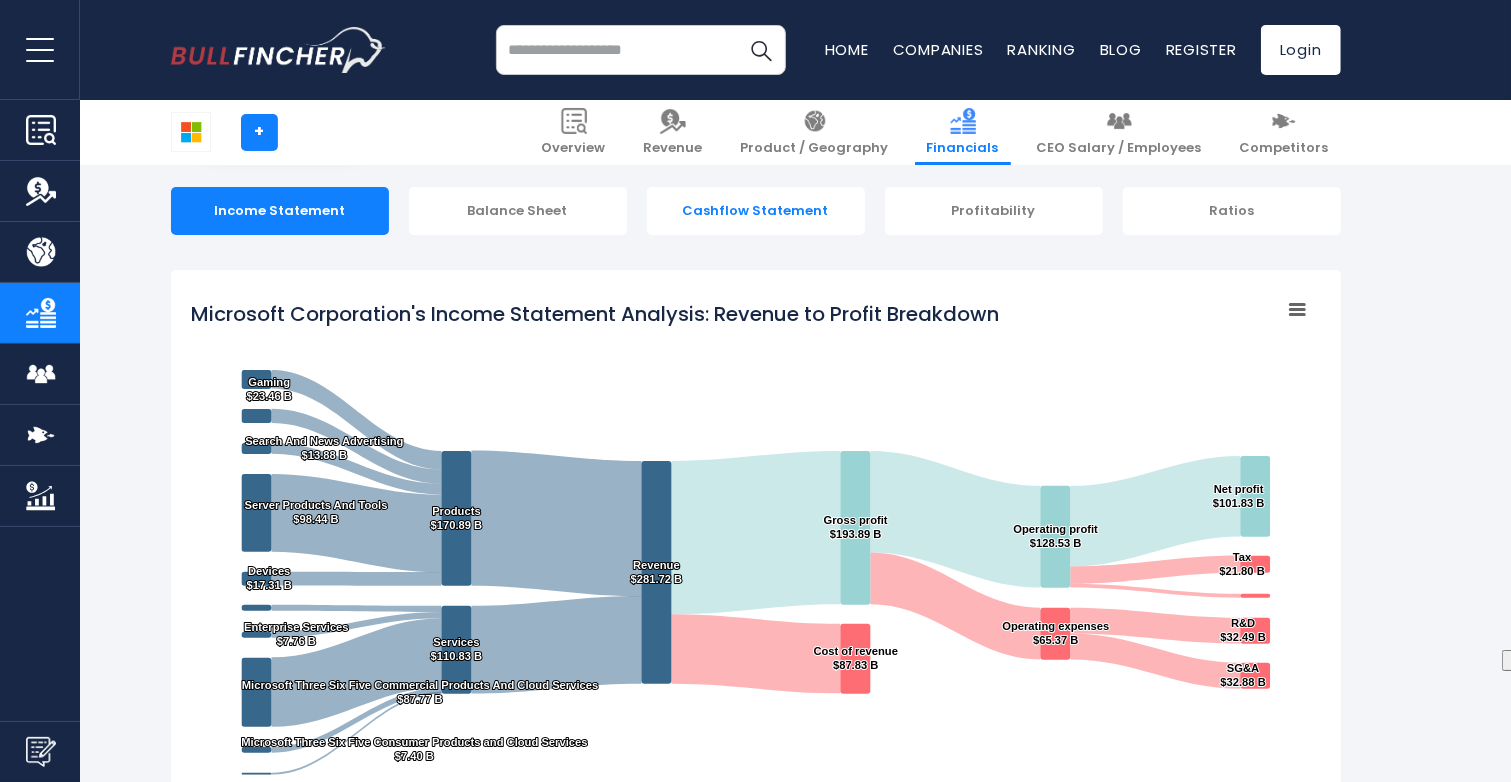 click on "Cashflow Statement" at bounding box center (756, 211) 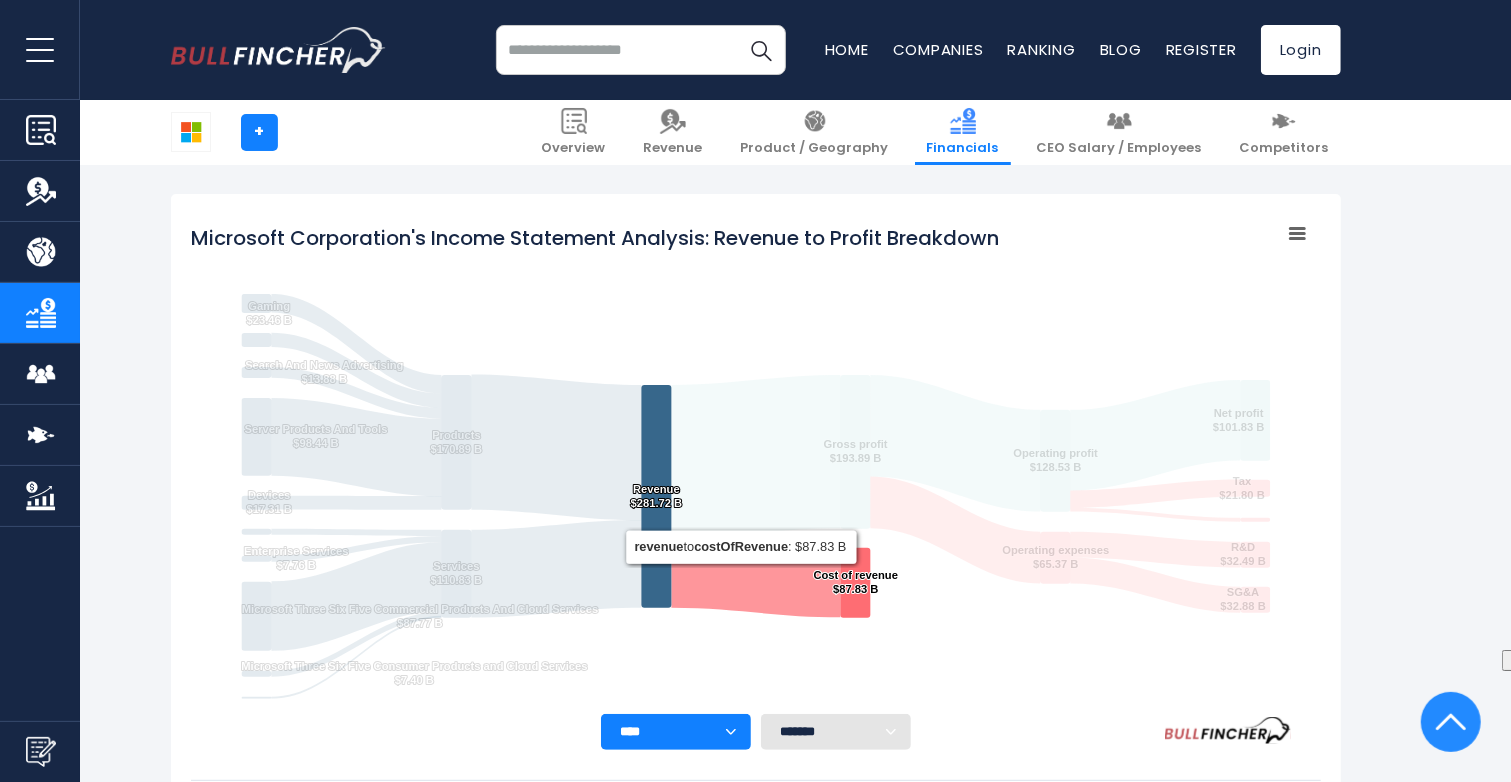 scroll, scrollTop: 2895, scrollLeft: 0, axis: vertical 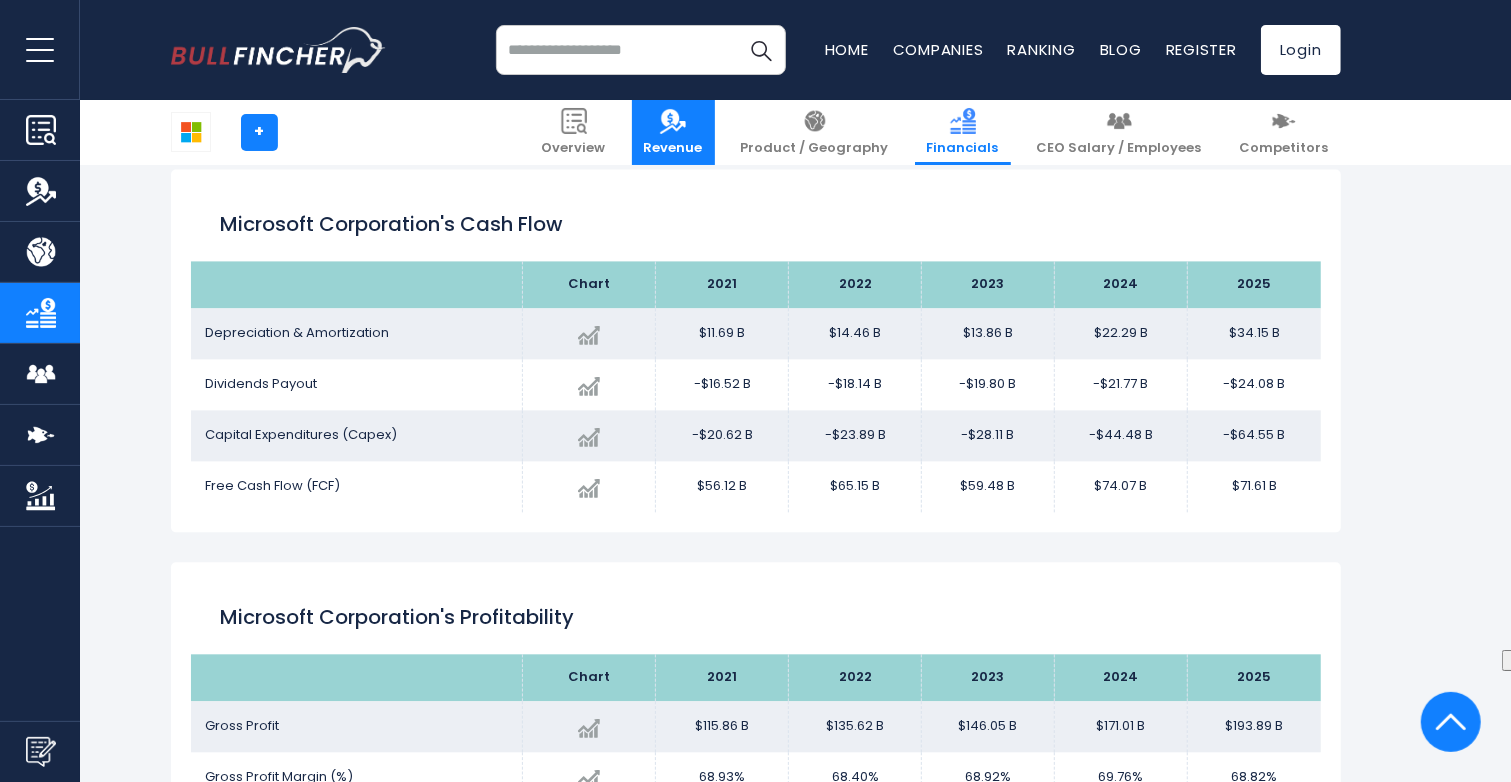 click on "Revenue" at bounding box center (673, 132) 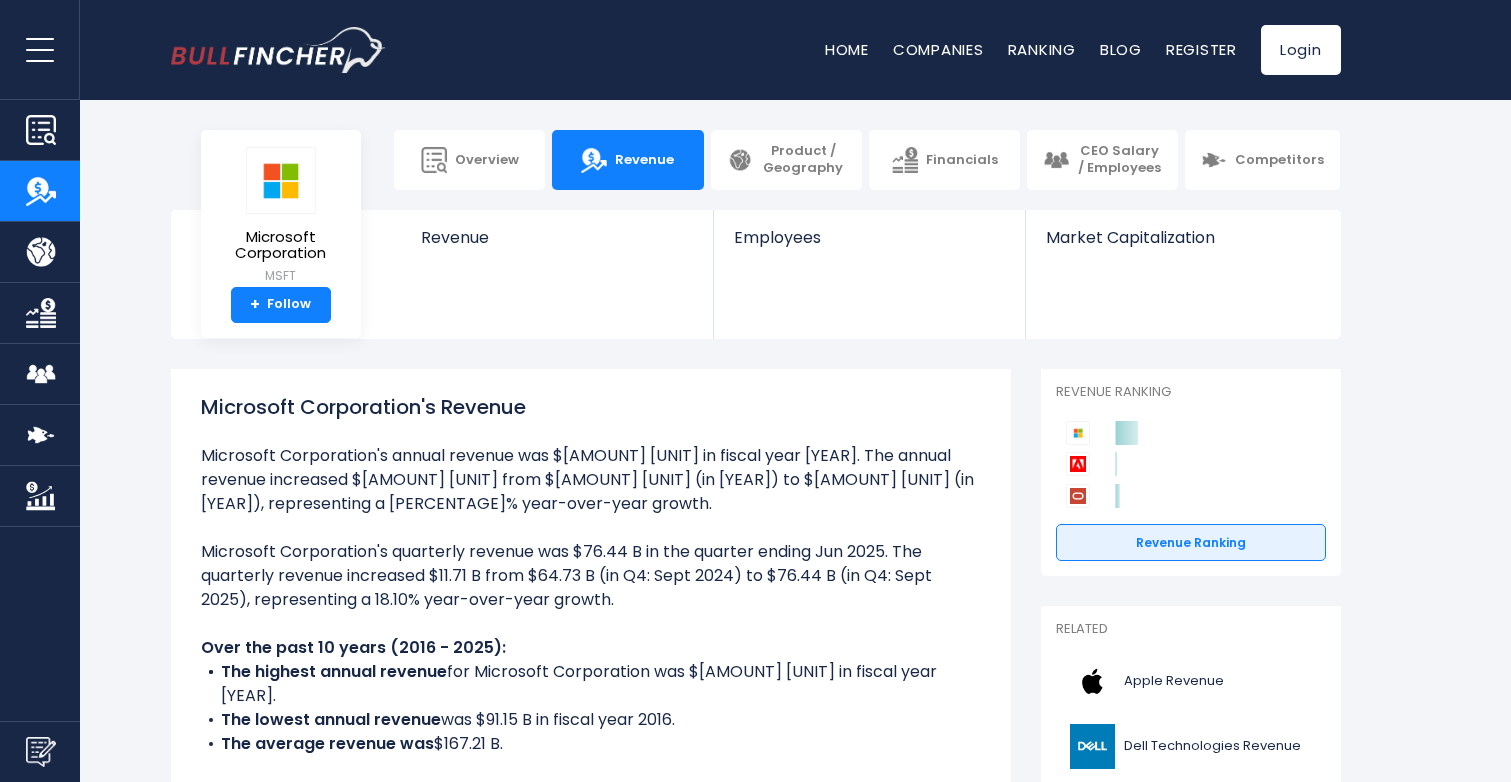 scroll, scrollTop: 0, scrollLeft: 0, axis: both 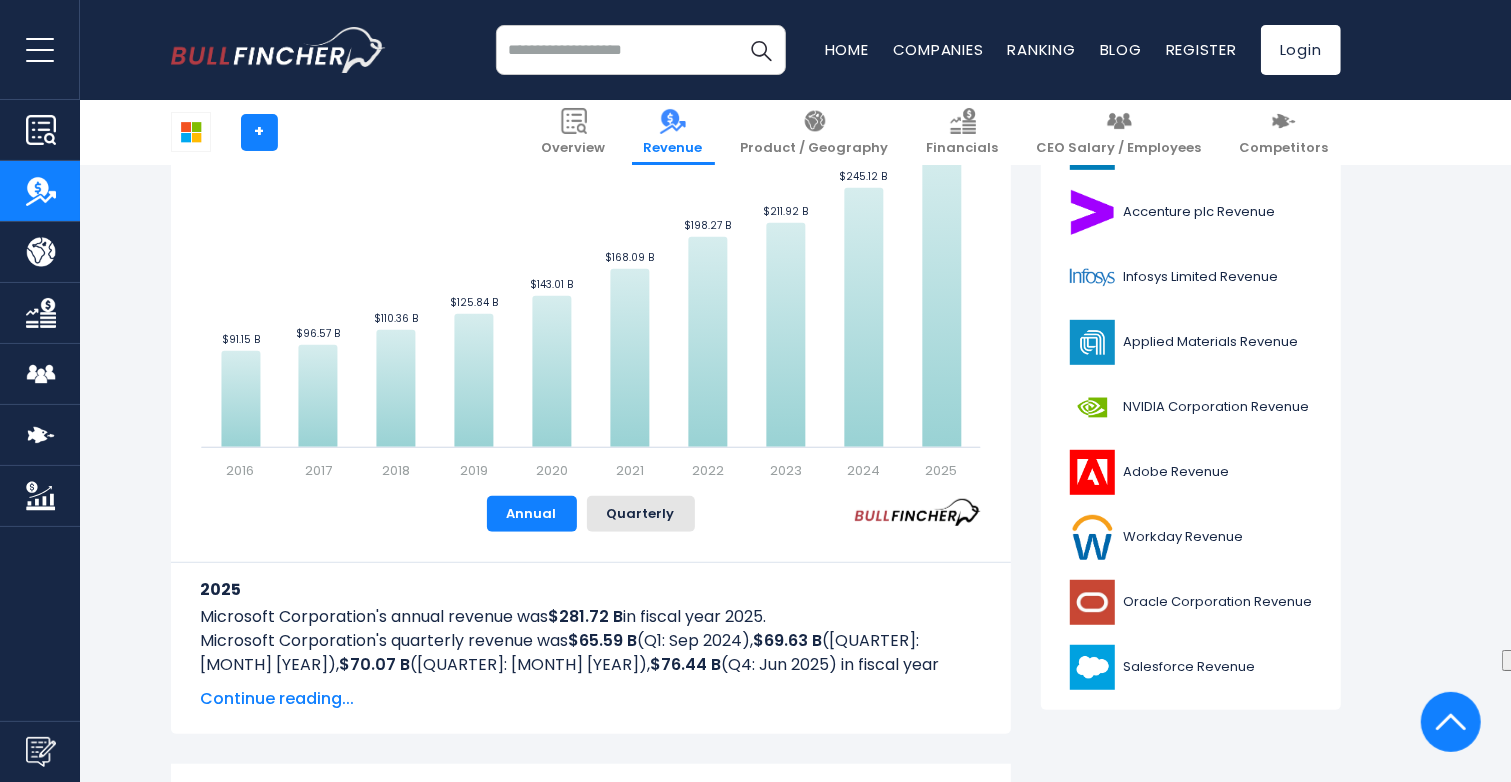 click on "Continue reading..." at bounding box center (591, 699) 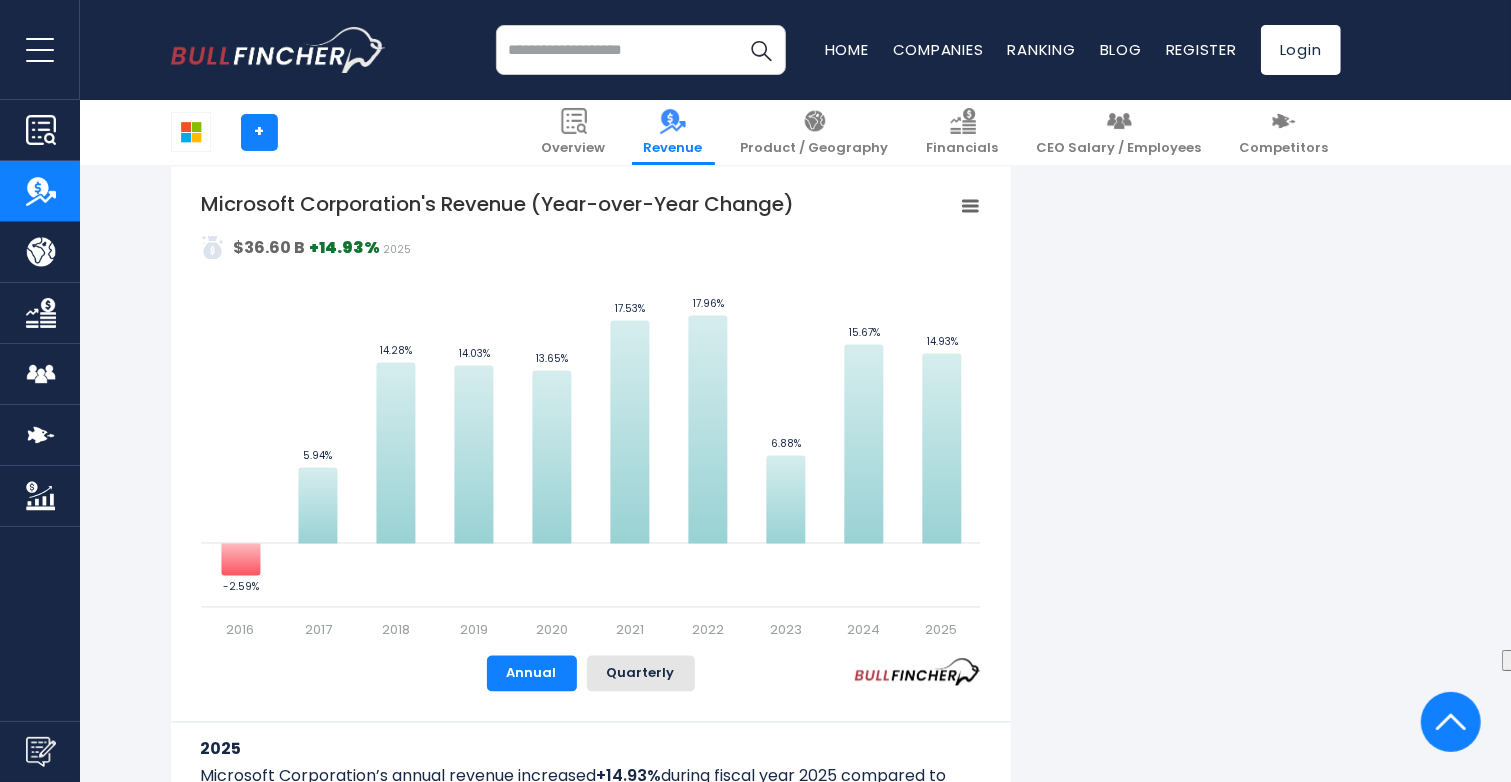 scroll, scrollTop: 2700, scrollLeft: 0, axis: vertical 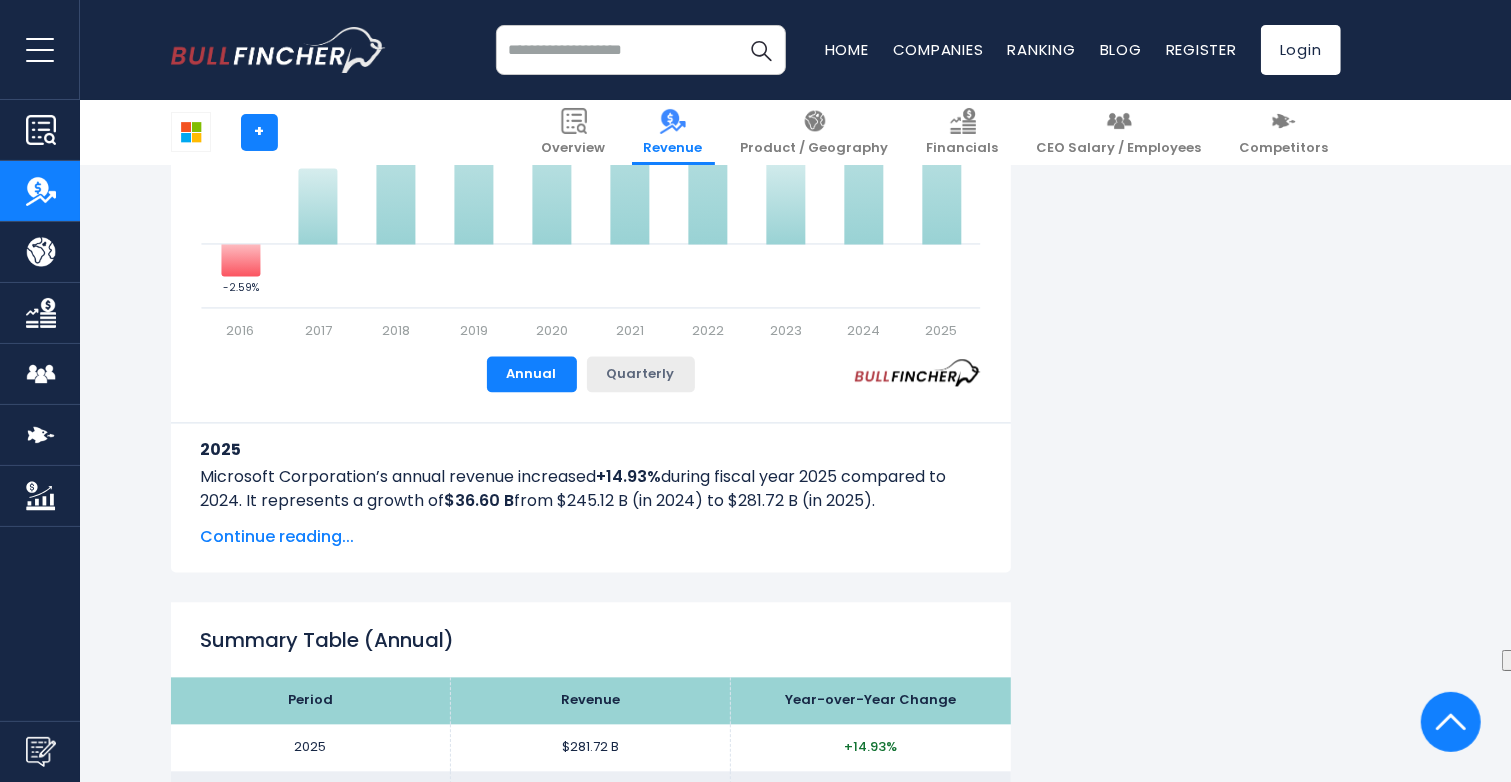 click on "Quarterly" at bounding box center (641, 374) 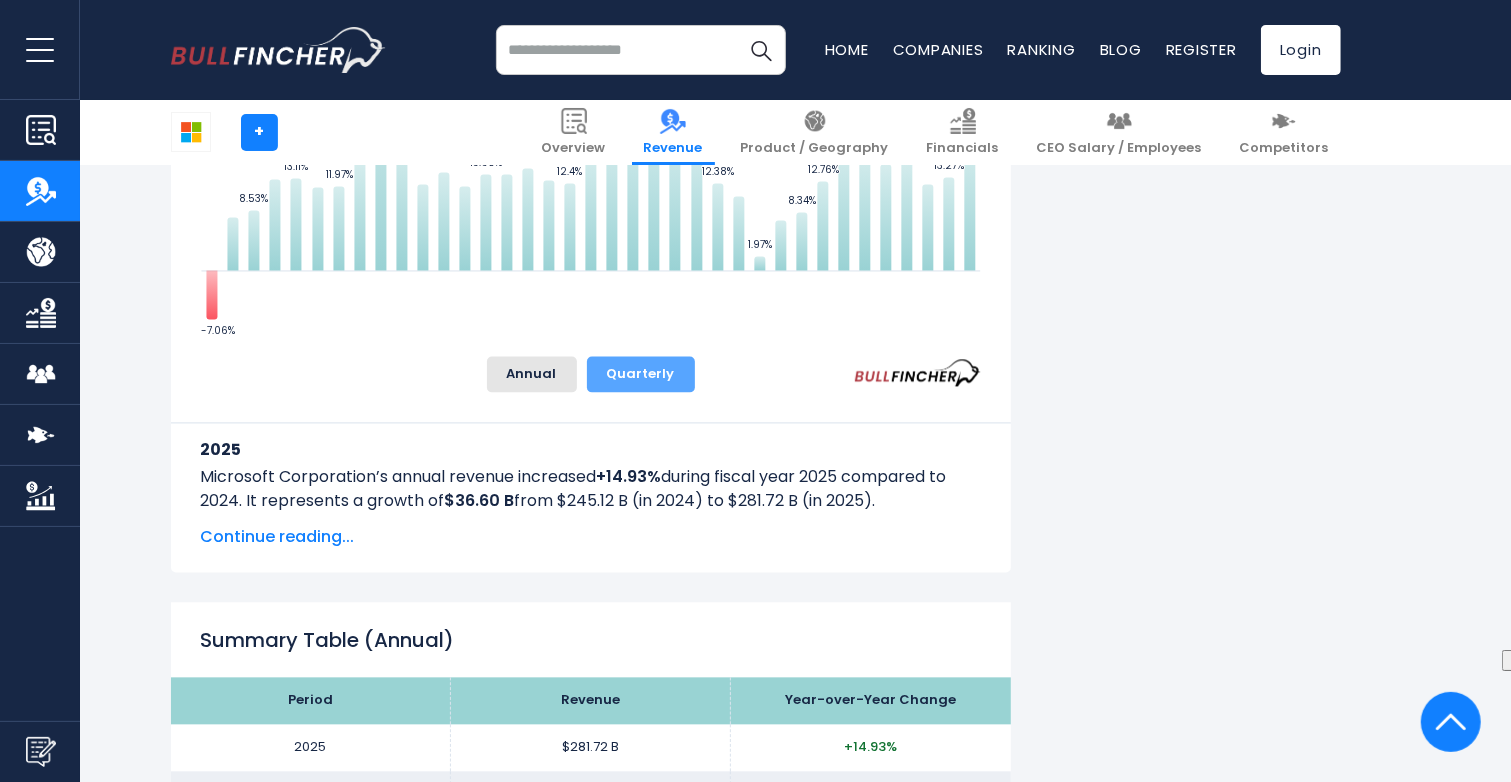 scroll, scrollTop: 2400, scrollLeft: 0, axis: vertical 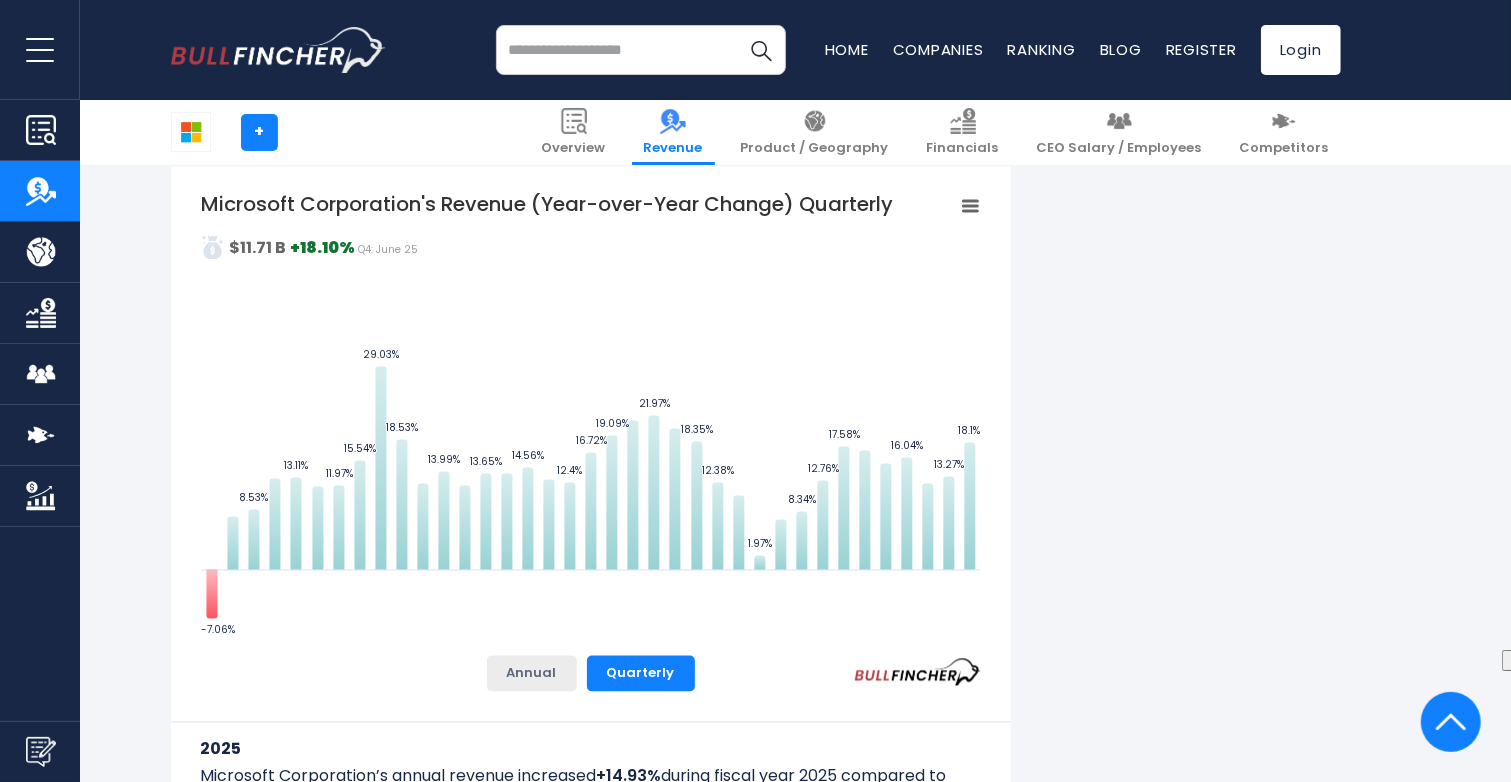 click on "Annual" at bounding box center [532, 674] 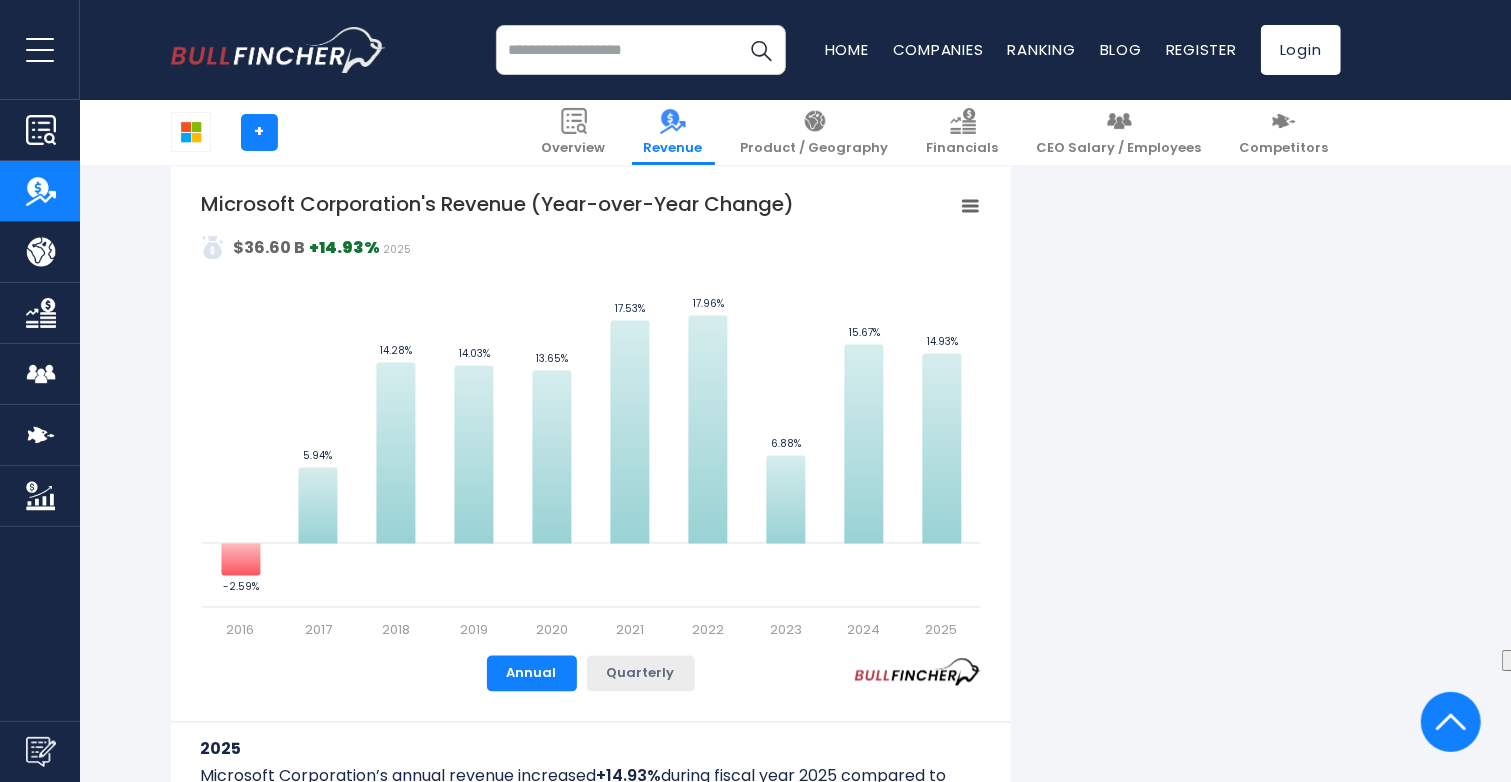 click on "Quarterly" at bounding box center [641, 674] 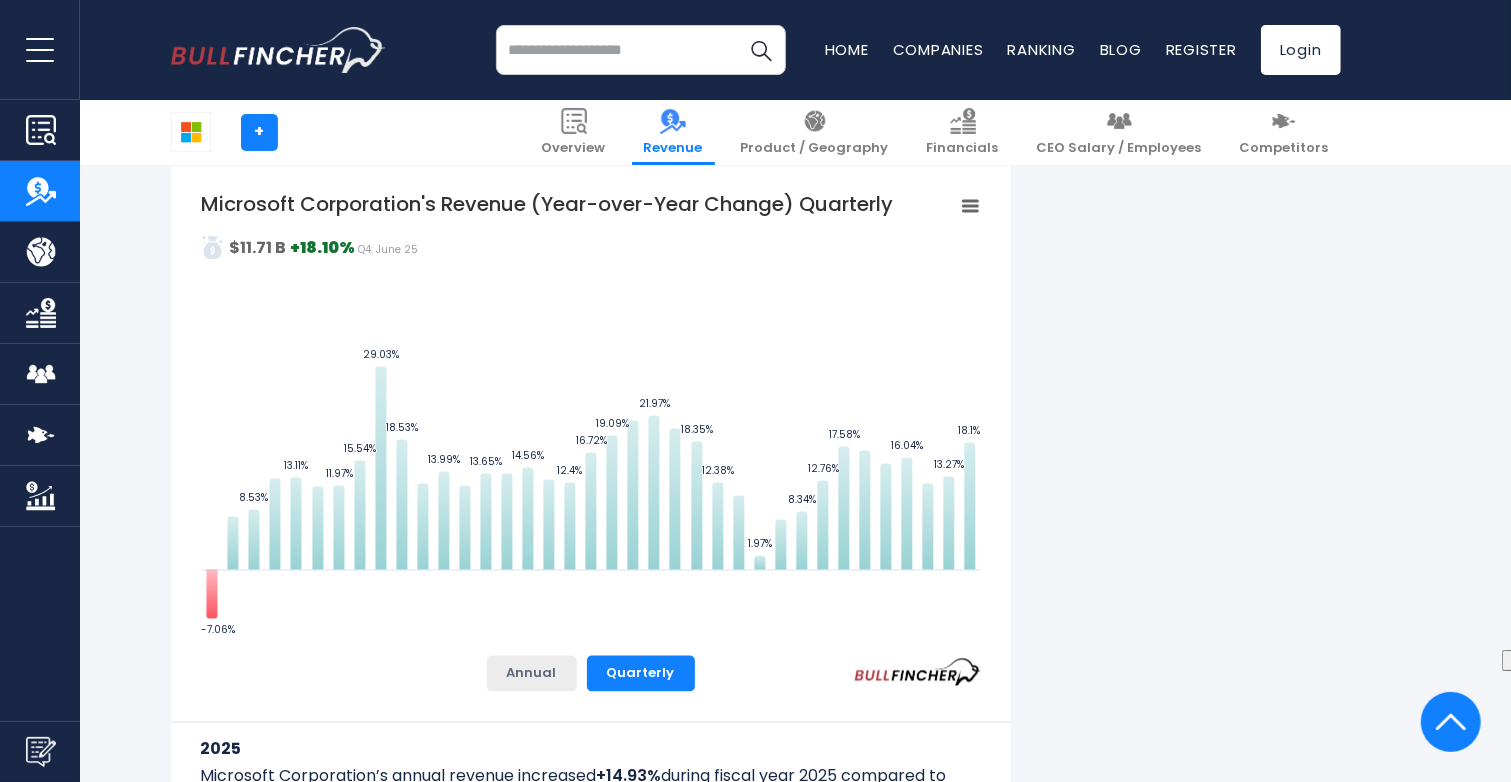 click on "Annual" at bounding box center [532, 674] 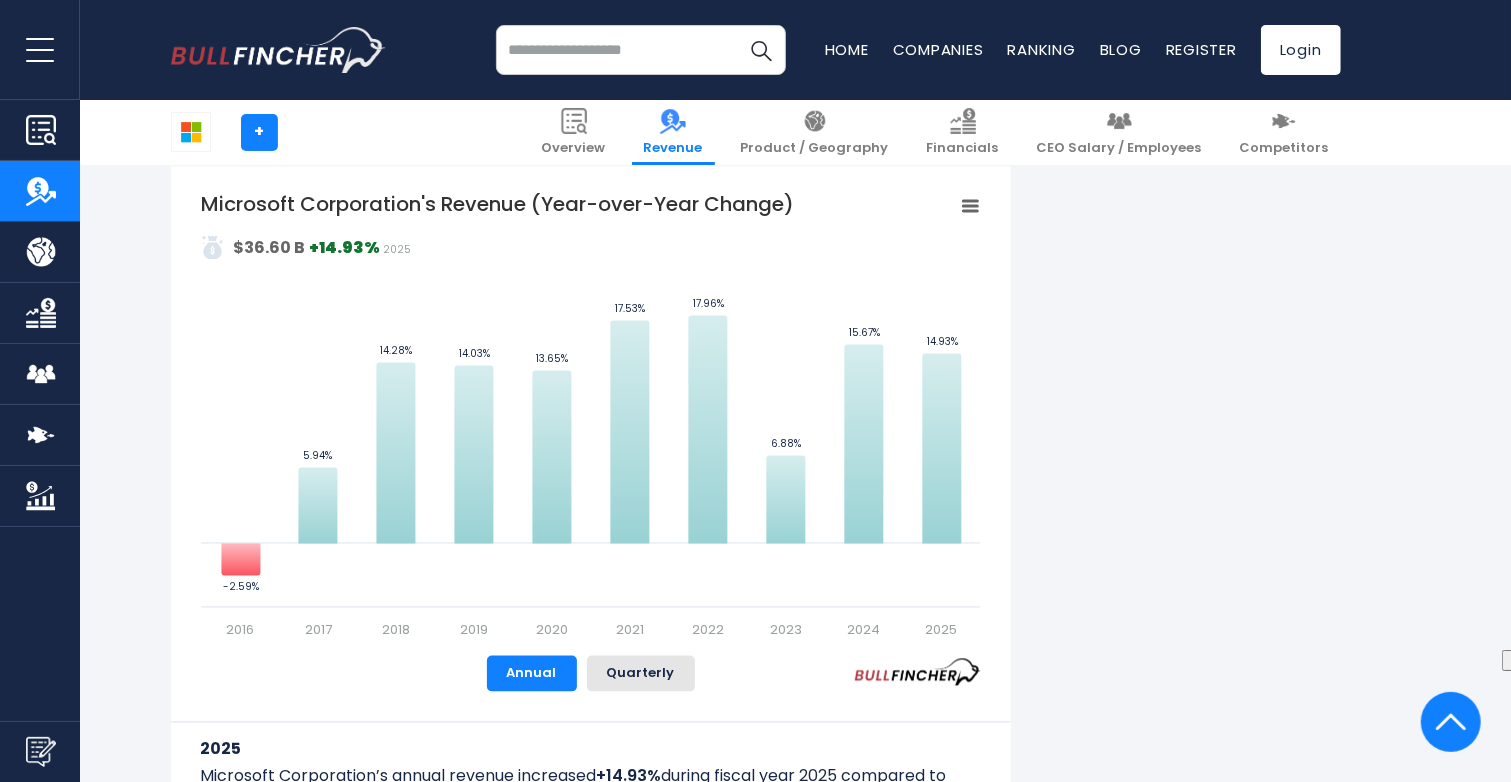 click 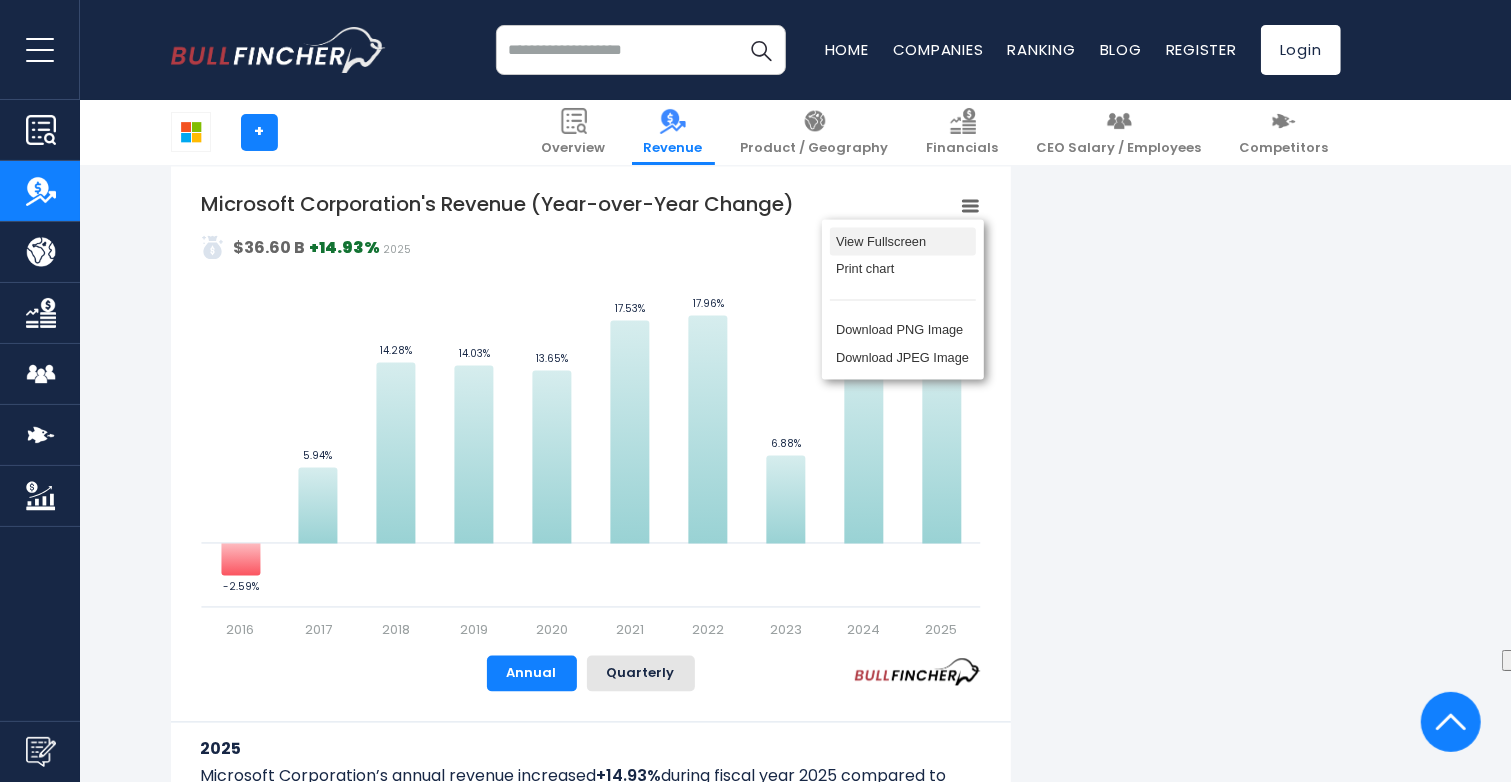 click on "View Fullscreen" at bounding box center [903, 242] 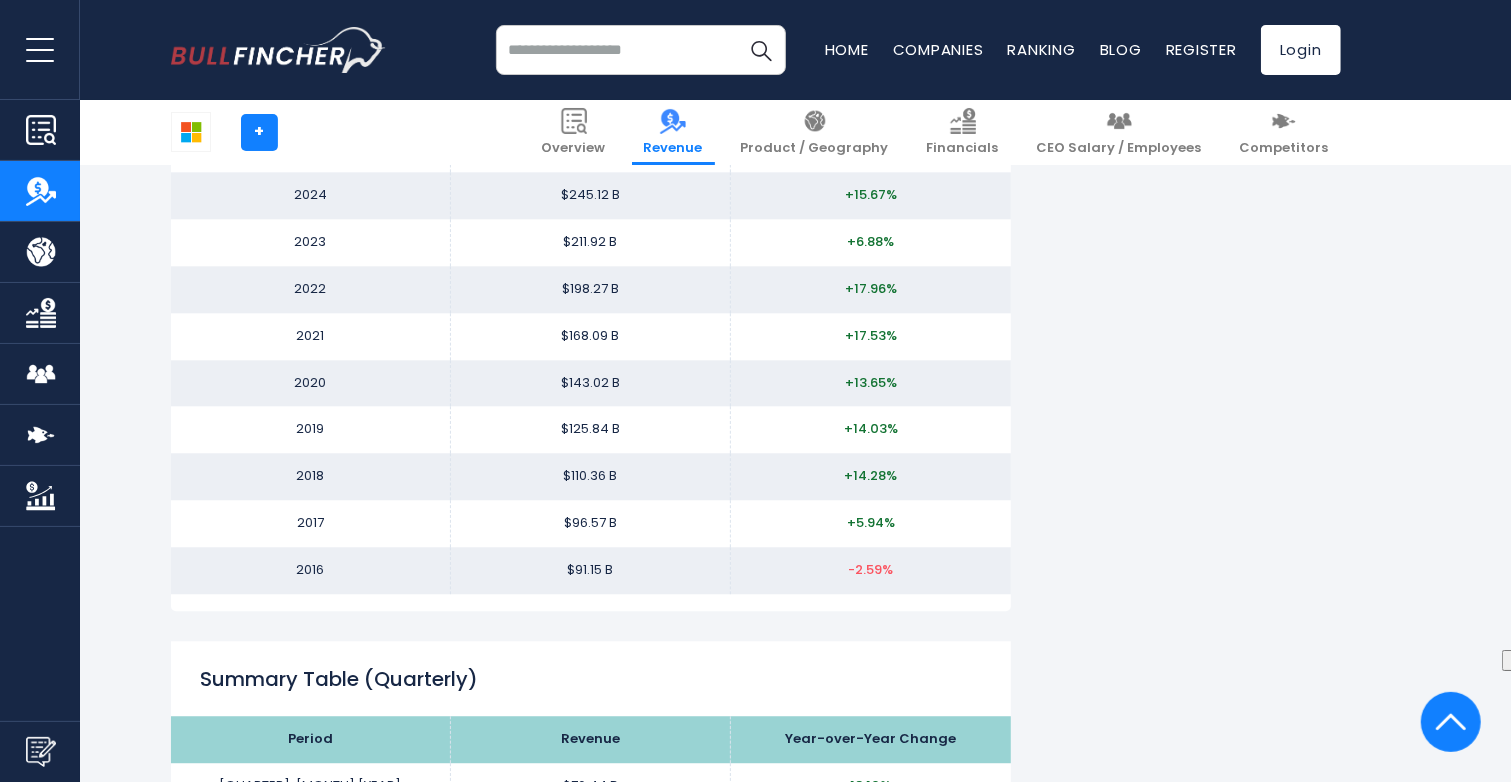scroll, scrollTop: 3000, scrollLeft: 0, axis: vertical 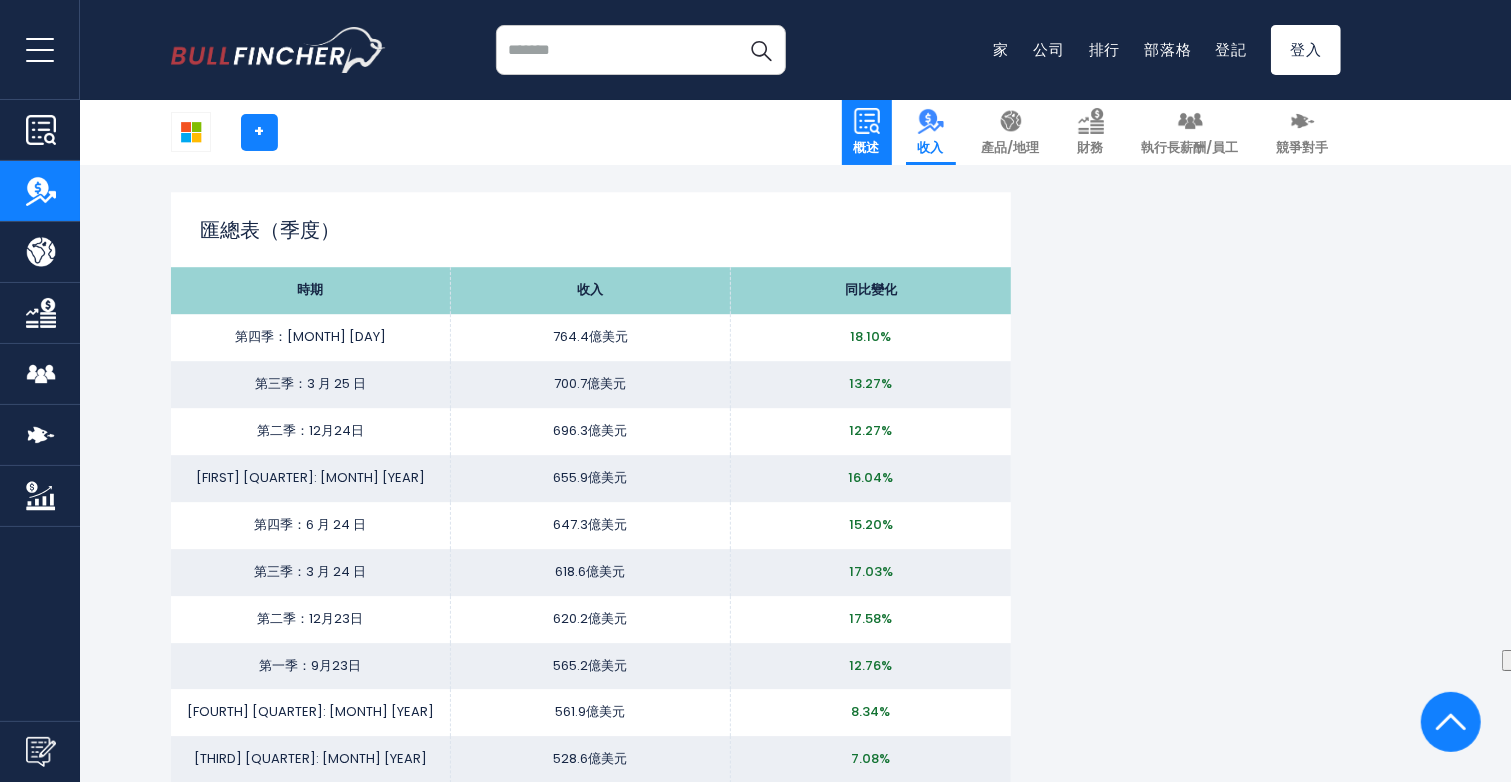 click at bounding box center (867, 121) 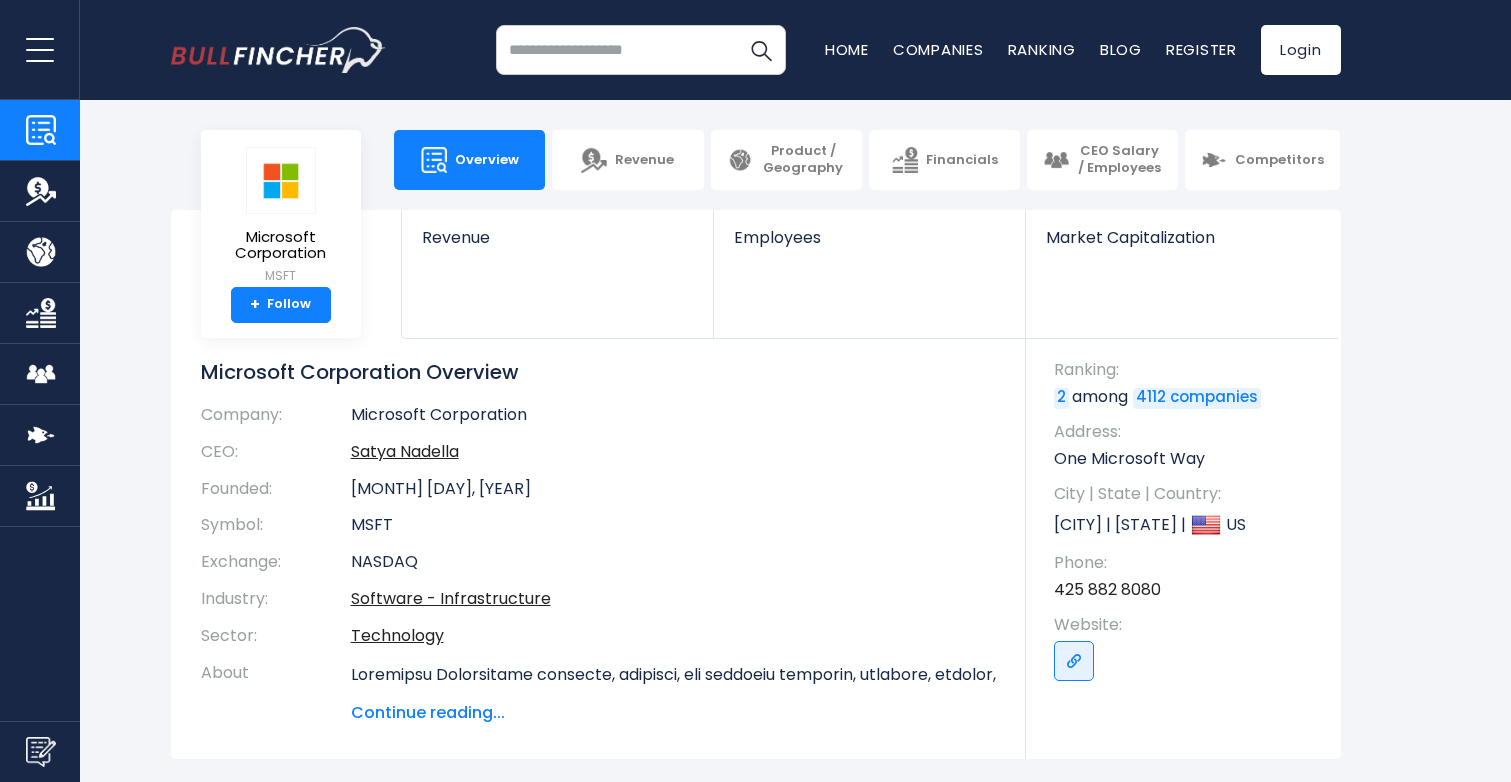 scroll, scrollTop: 0, scrollLeft: 0, axis: both 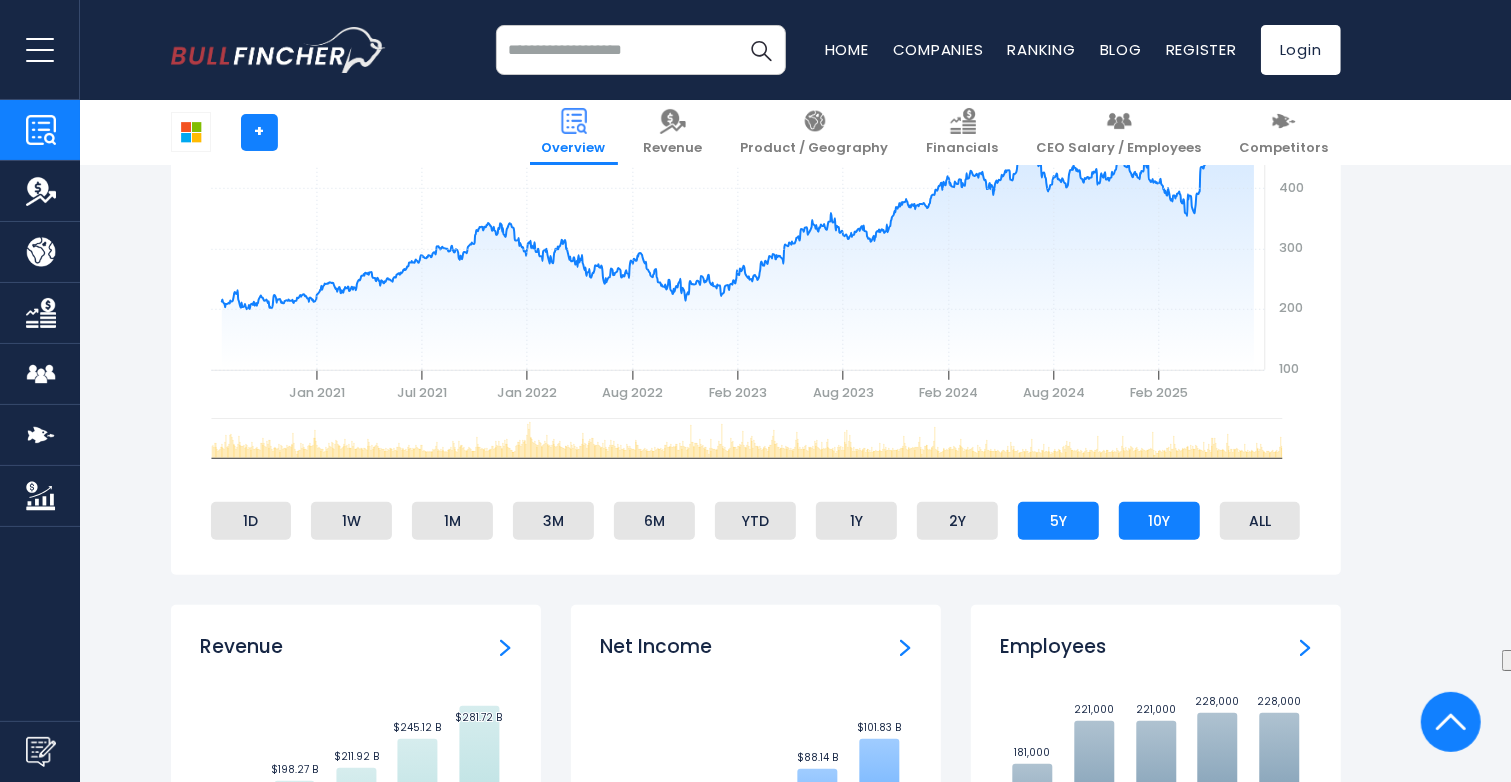 click on "10Y" at bounding box center (1159, 521) 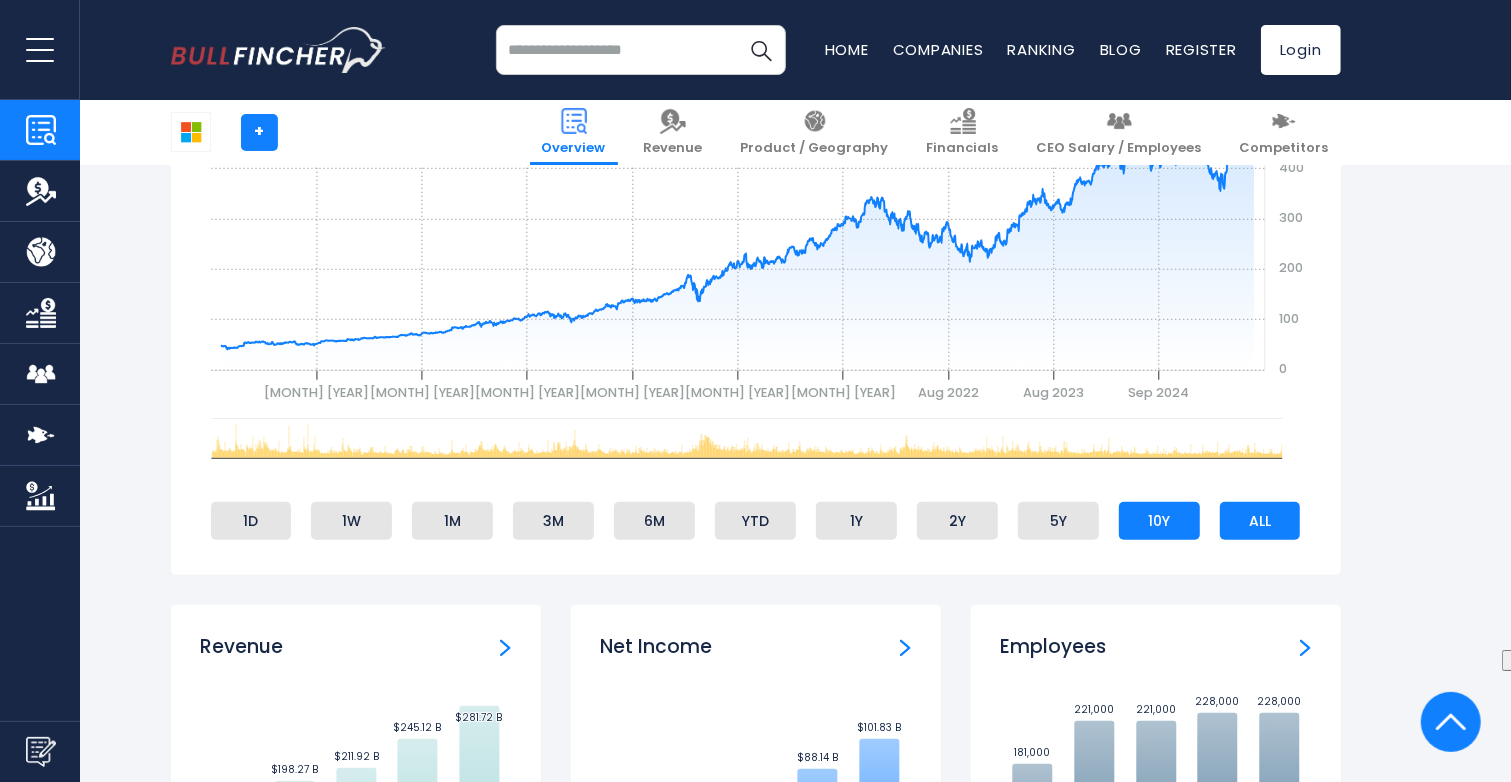 scroll, scrollTop: 1200, scrollLeft: 0, axis: vertical 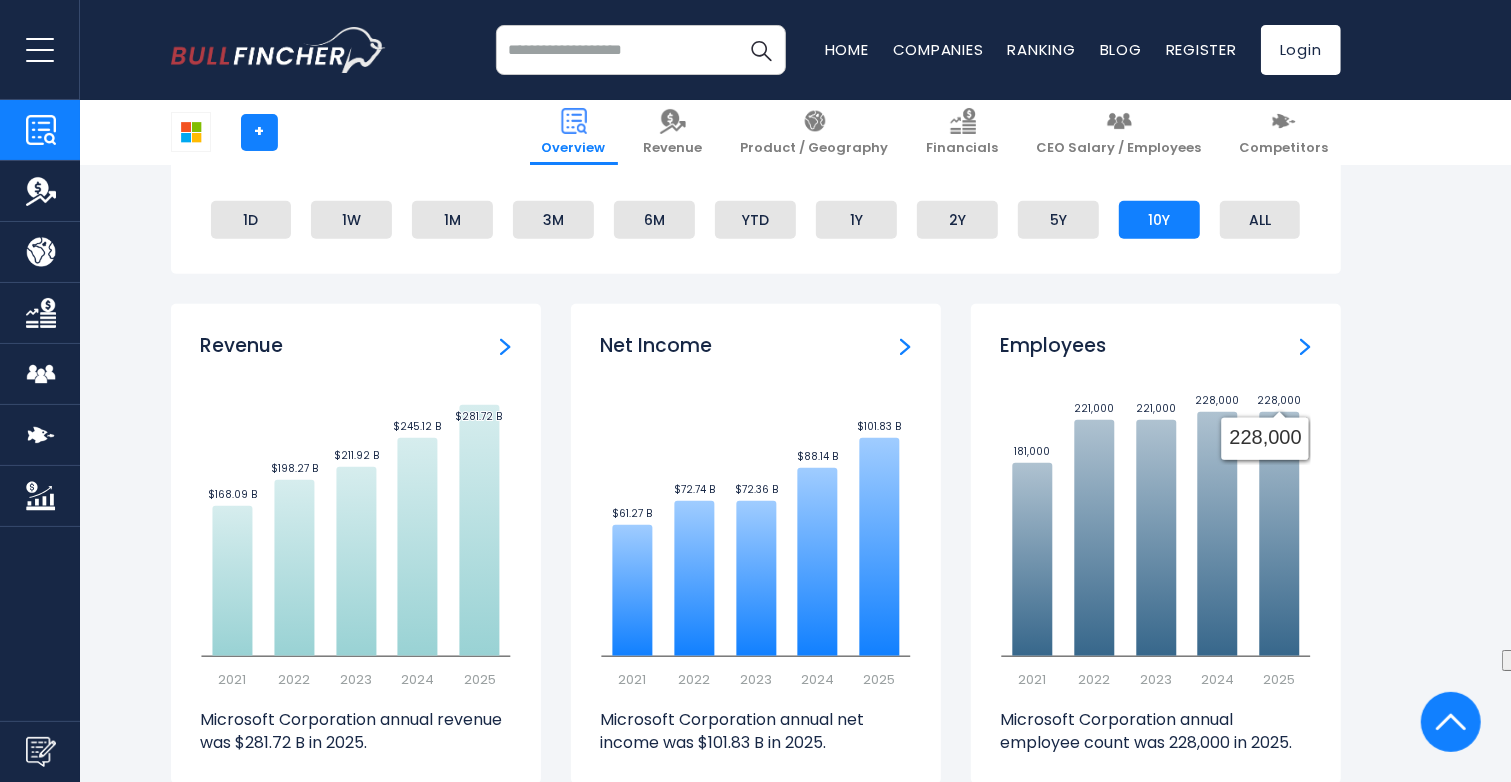 click on "Microsoft Corporation
(MSFT)
Stock Price
Volume
535.64
+488.06
+1,025.77%
Past 10 Years
Created with Highcharts 12.1.2 gh 100 200 300 400 500 600 0 Jul 2016 ​" at bounding box center (755, 3134) 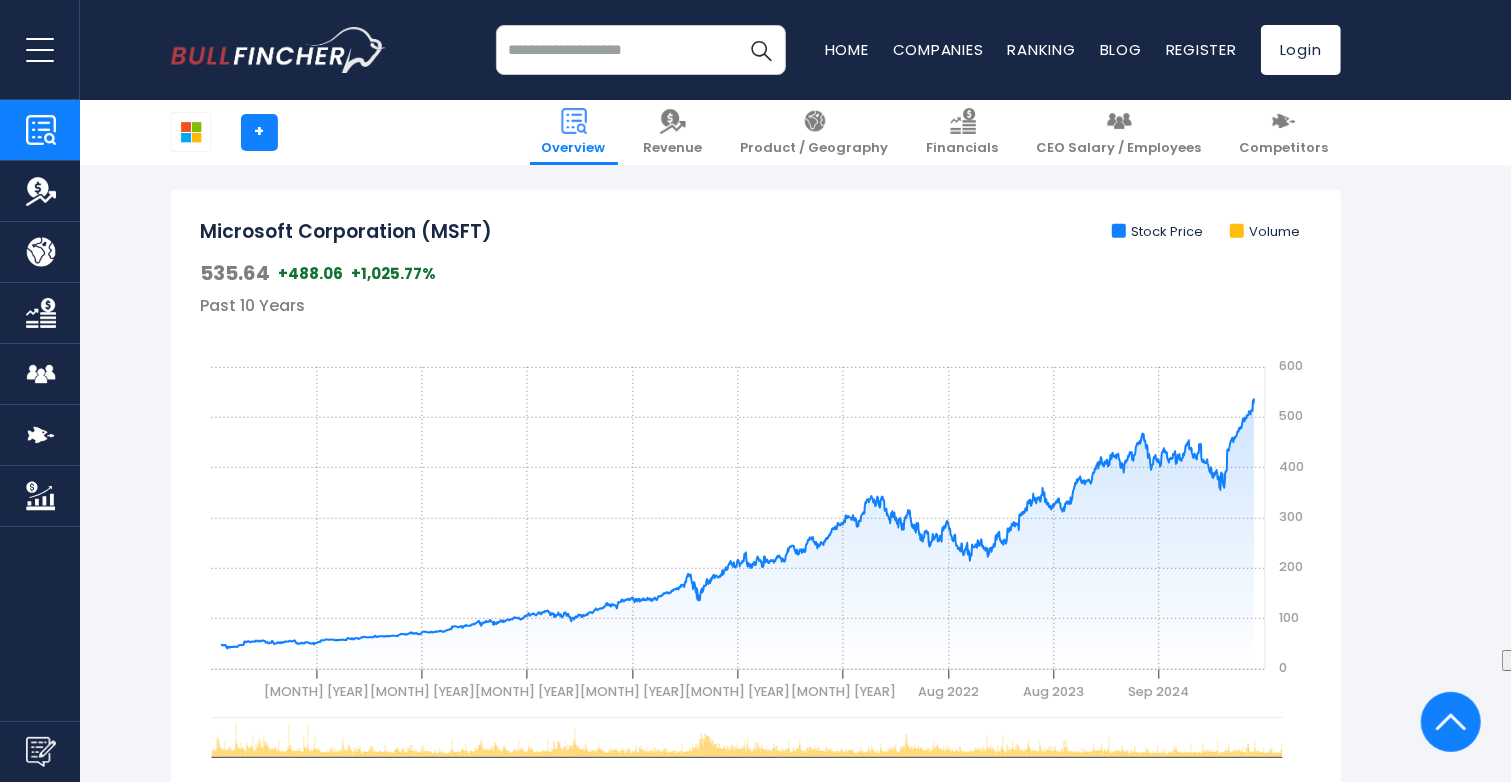 scroll, scrollTop: 1200, scrollLeft: 0, axis: vertical 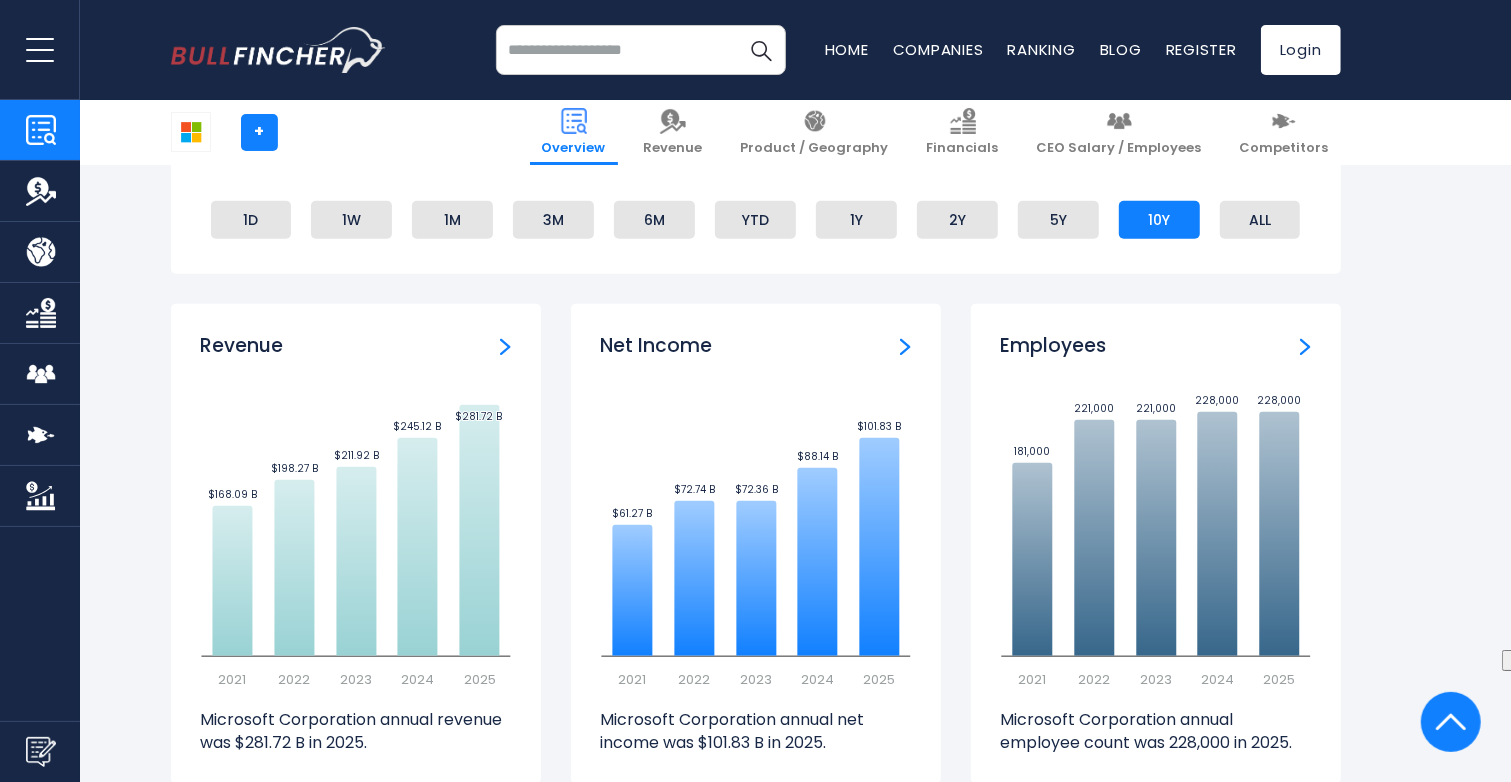 click at bounding box center [505, 347] 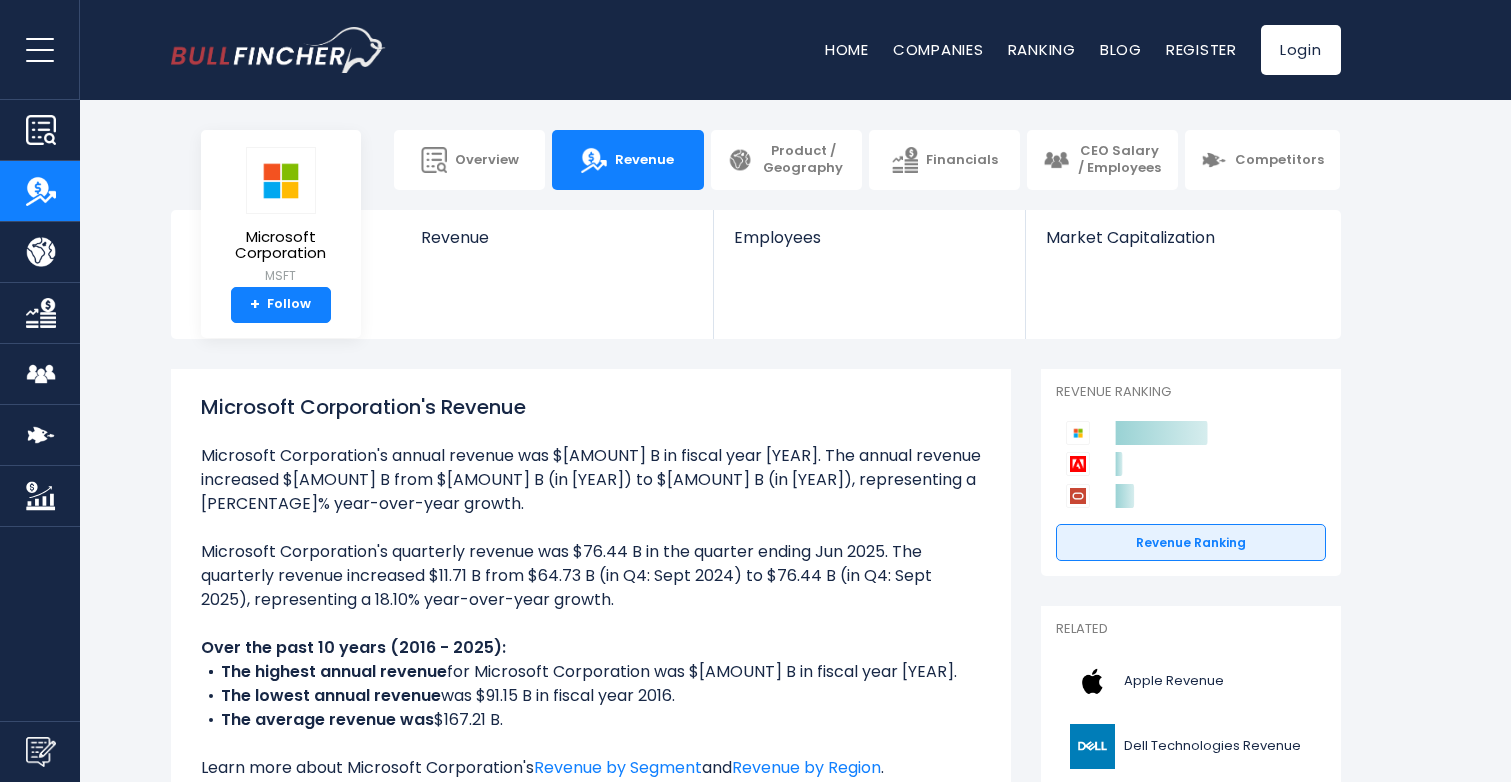 scroll, scrollTop: 0, scrollLeft: 0, axis: both 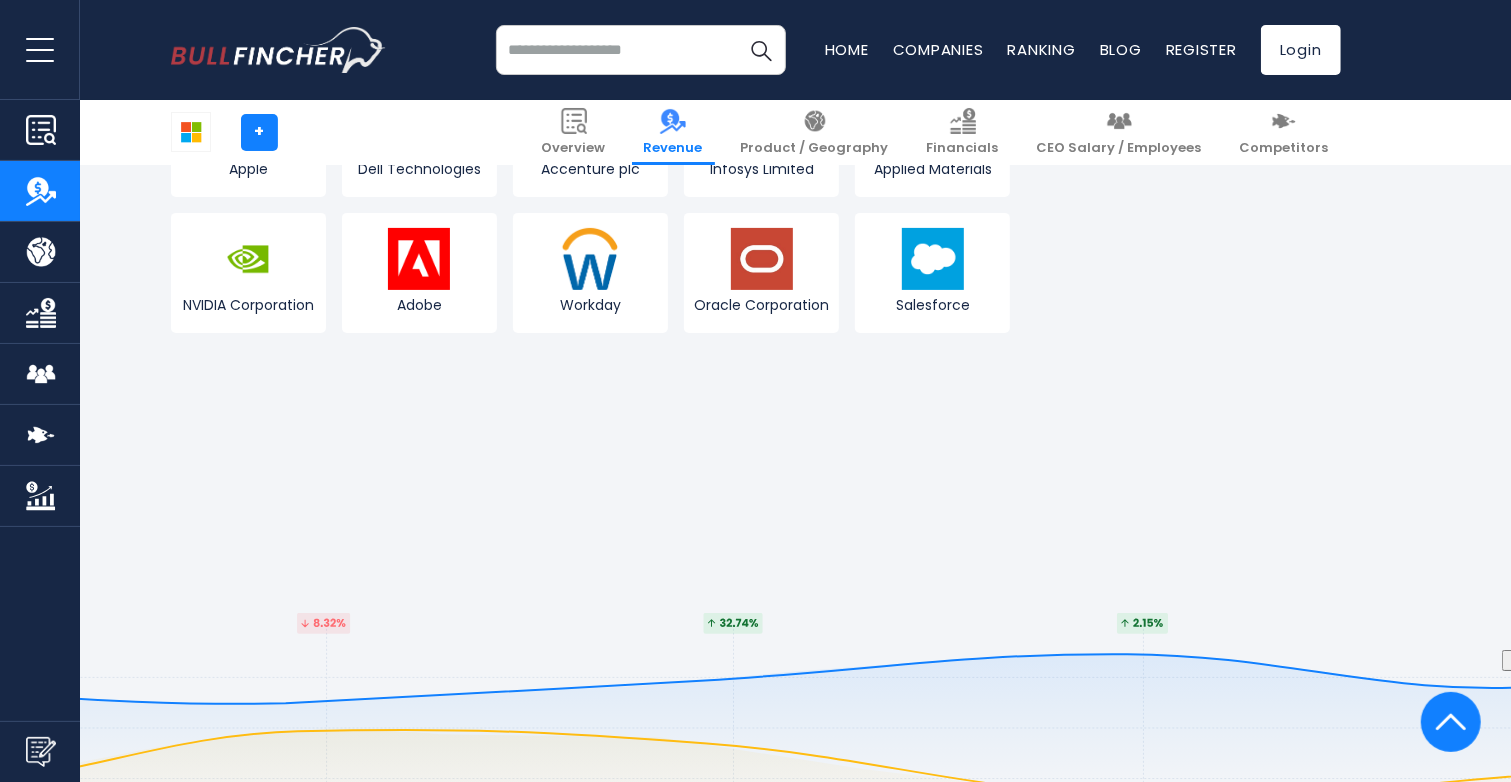 click at bounding box center [40, 49] 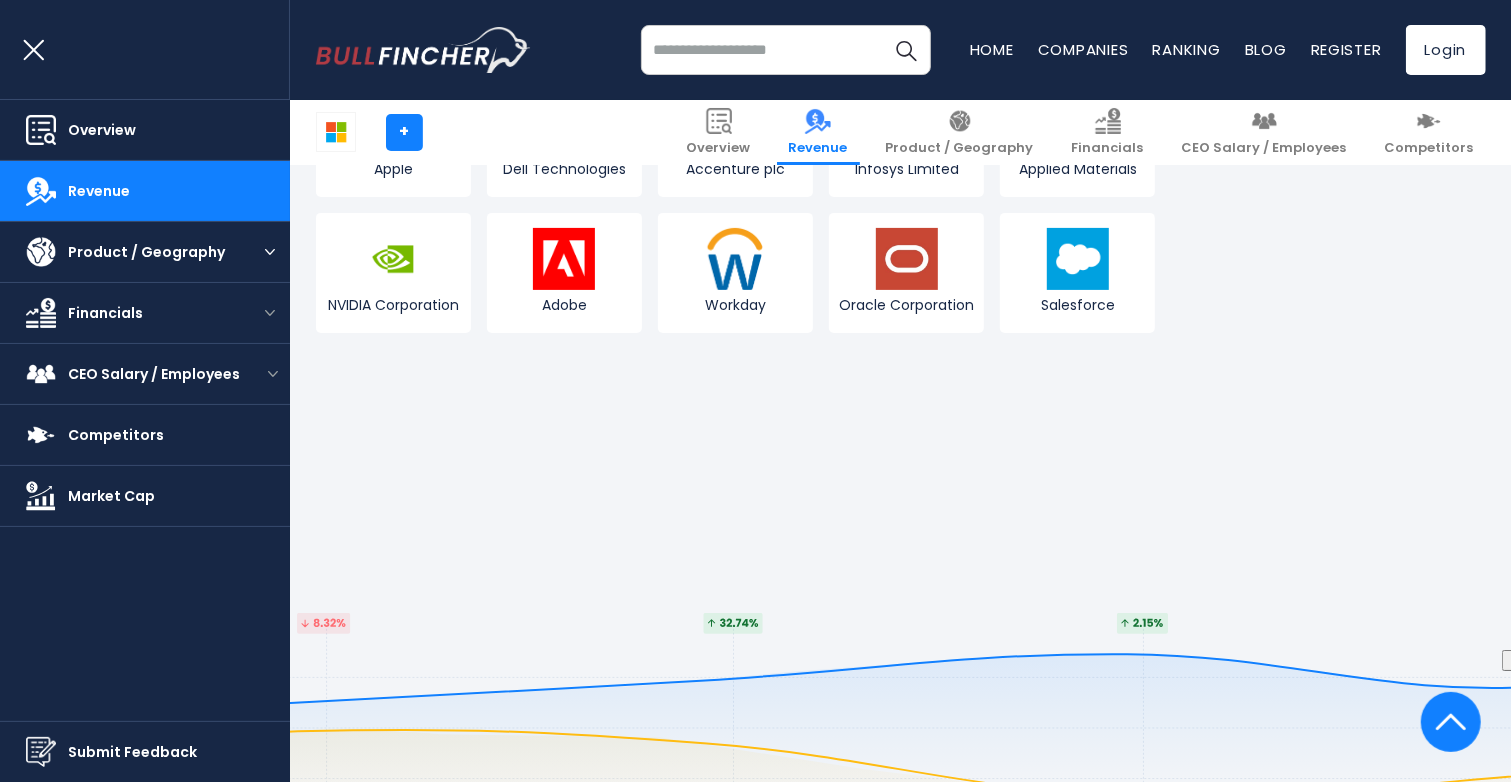 click at bounding box center (270, 252) 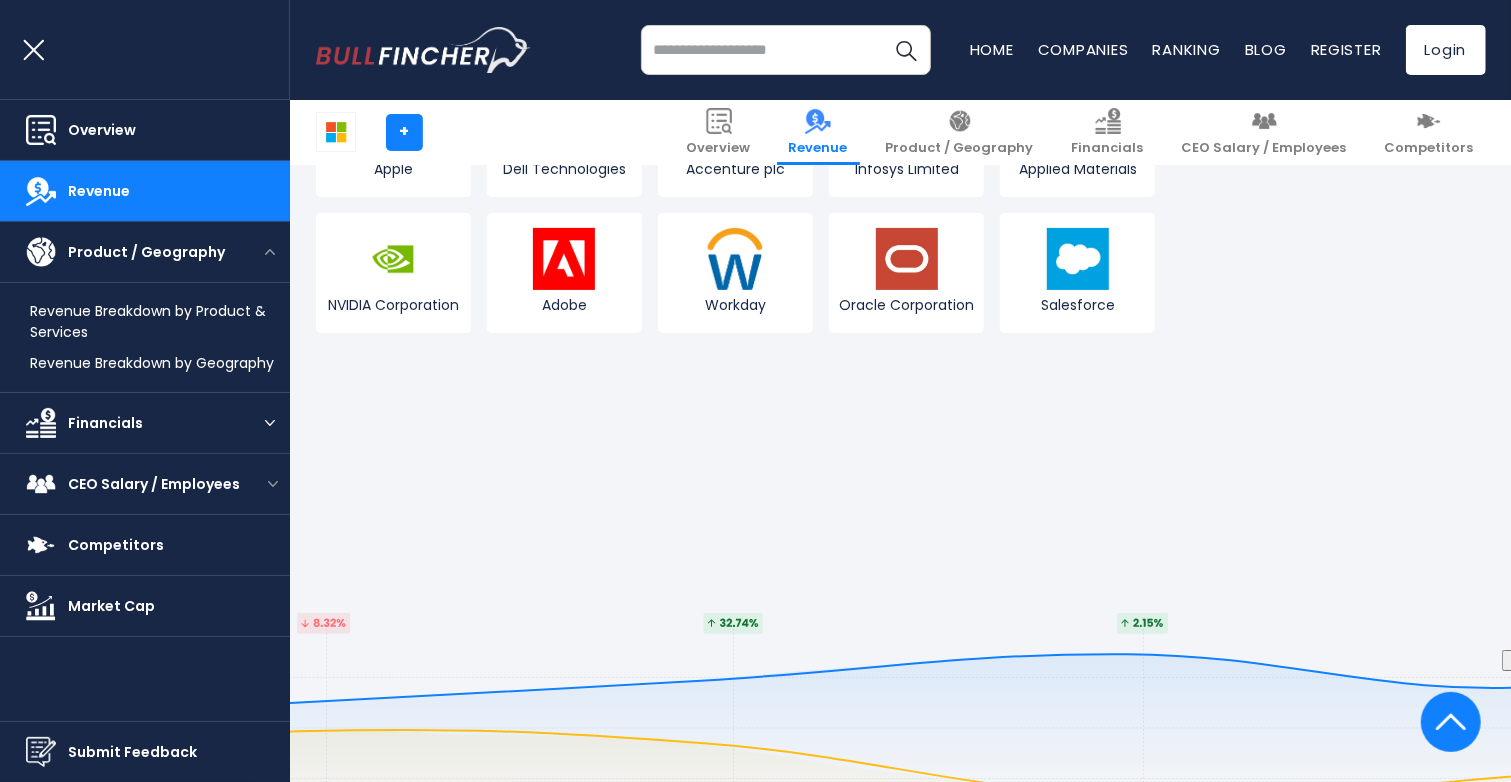 click on "Financials" at bounding box center [145, 422] 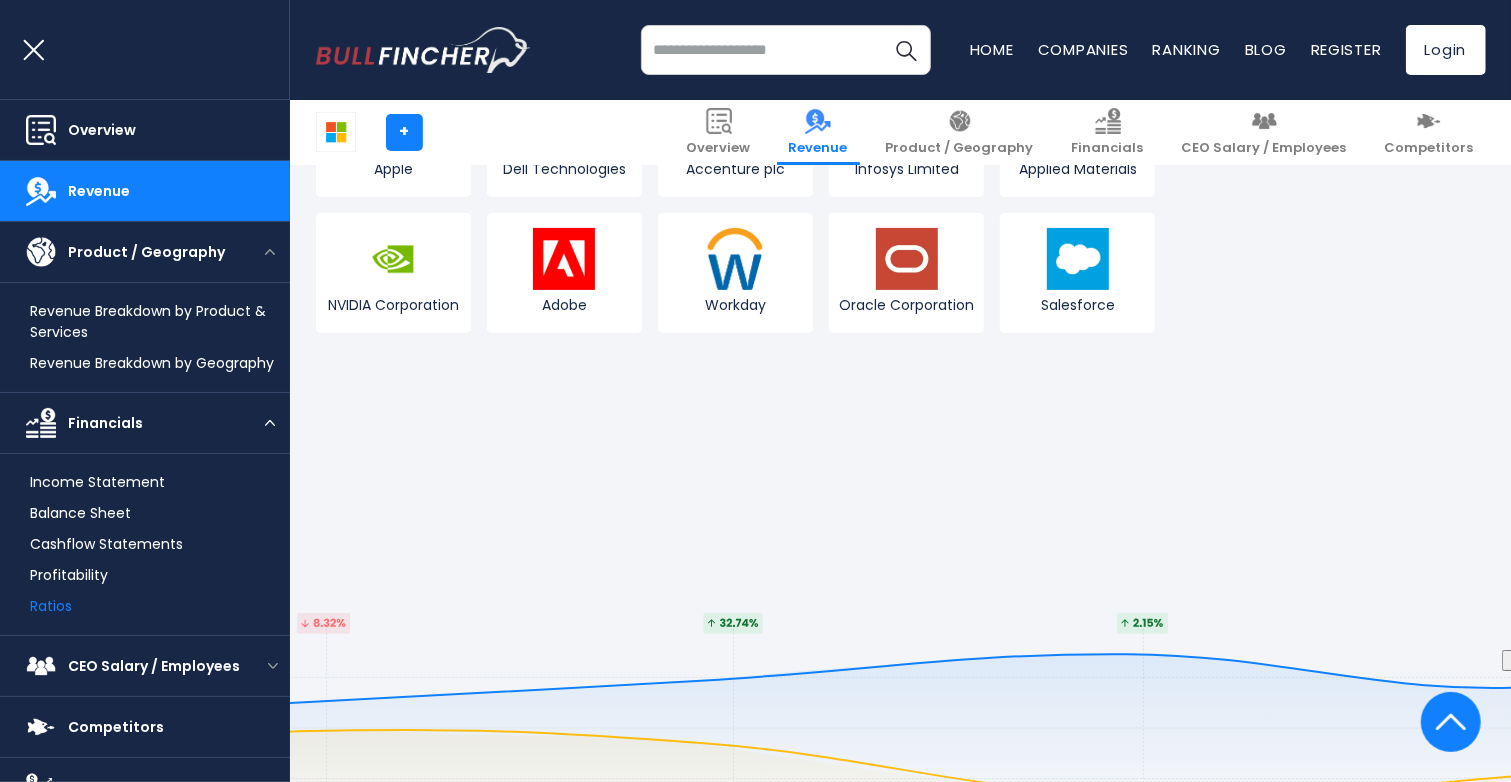 click on "Ratios" at bounding box center [51, 606] 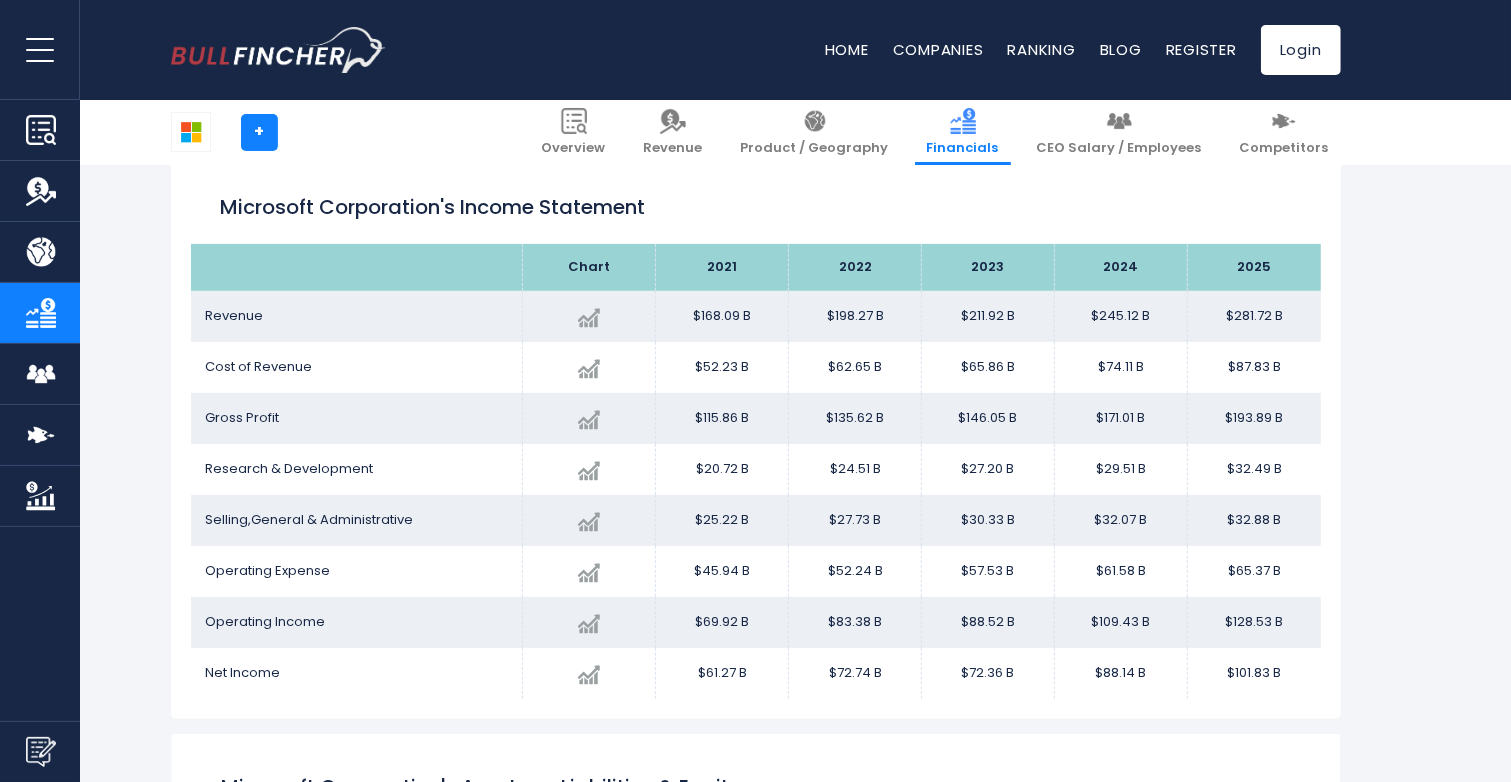 scroll, scrollTop: 300, scrollLeft: 0, axis: vertical 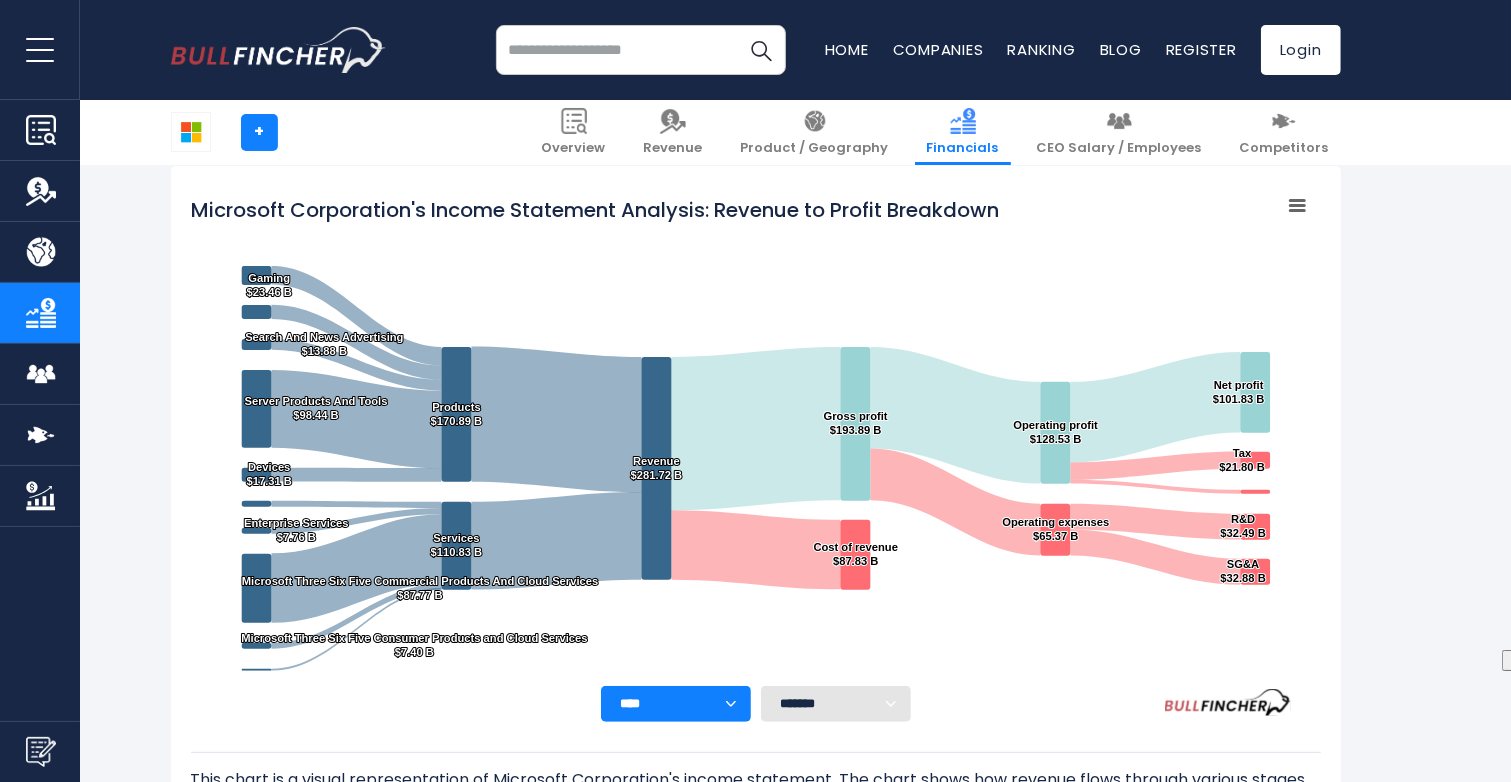 click on "**** **** **** **** **** ****" at bounding box center [676, 704] 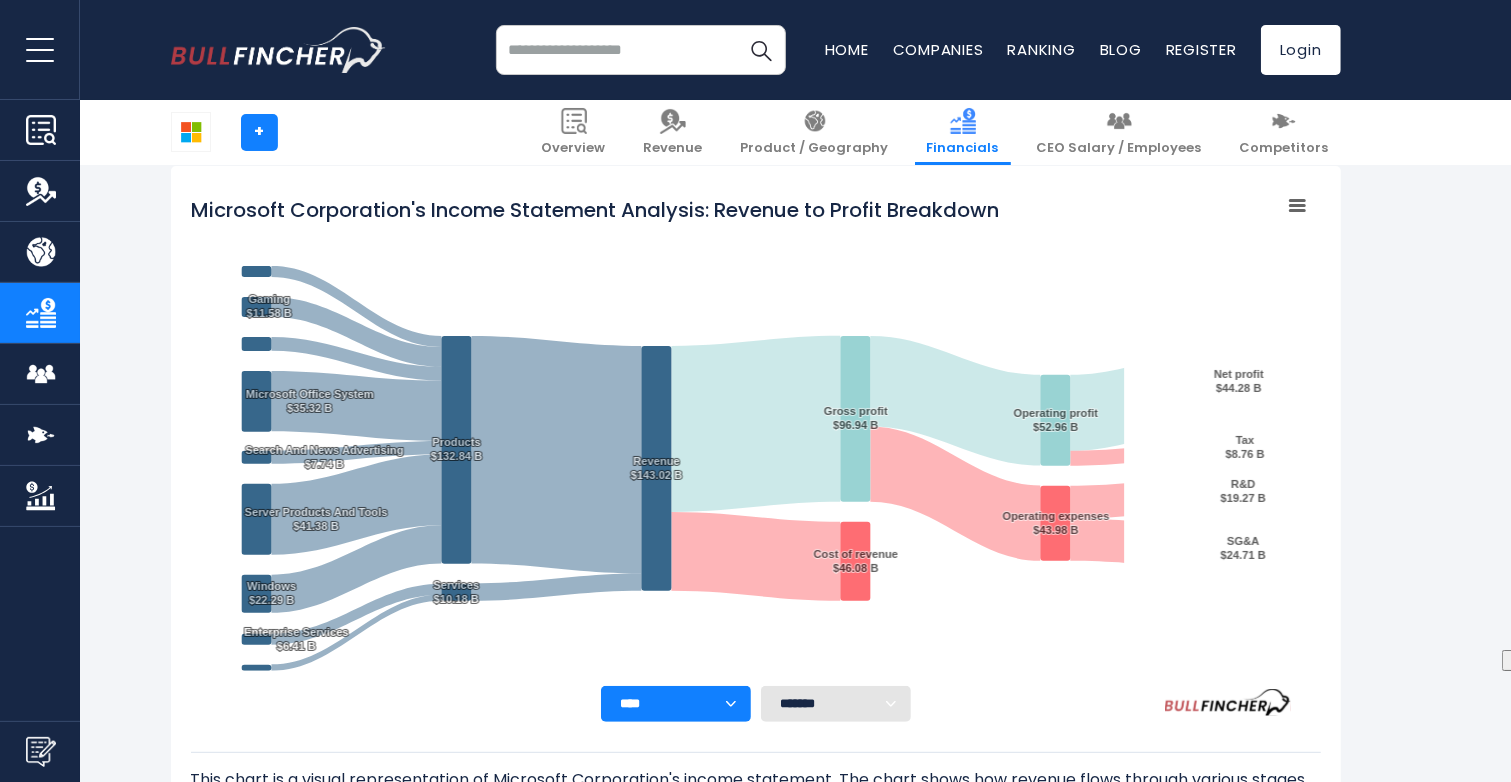click on "*******
**
**
**
**" at bounding box center [836, 704] 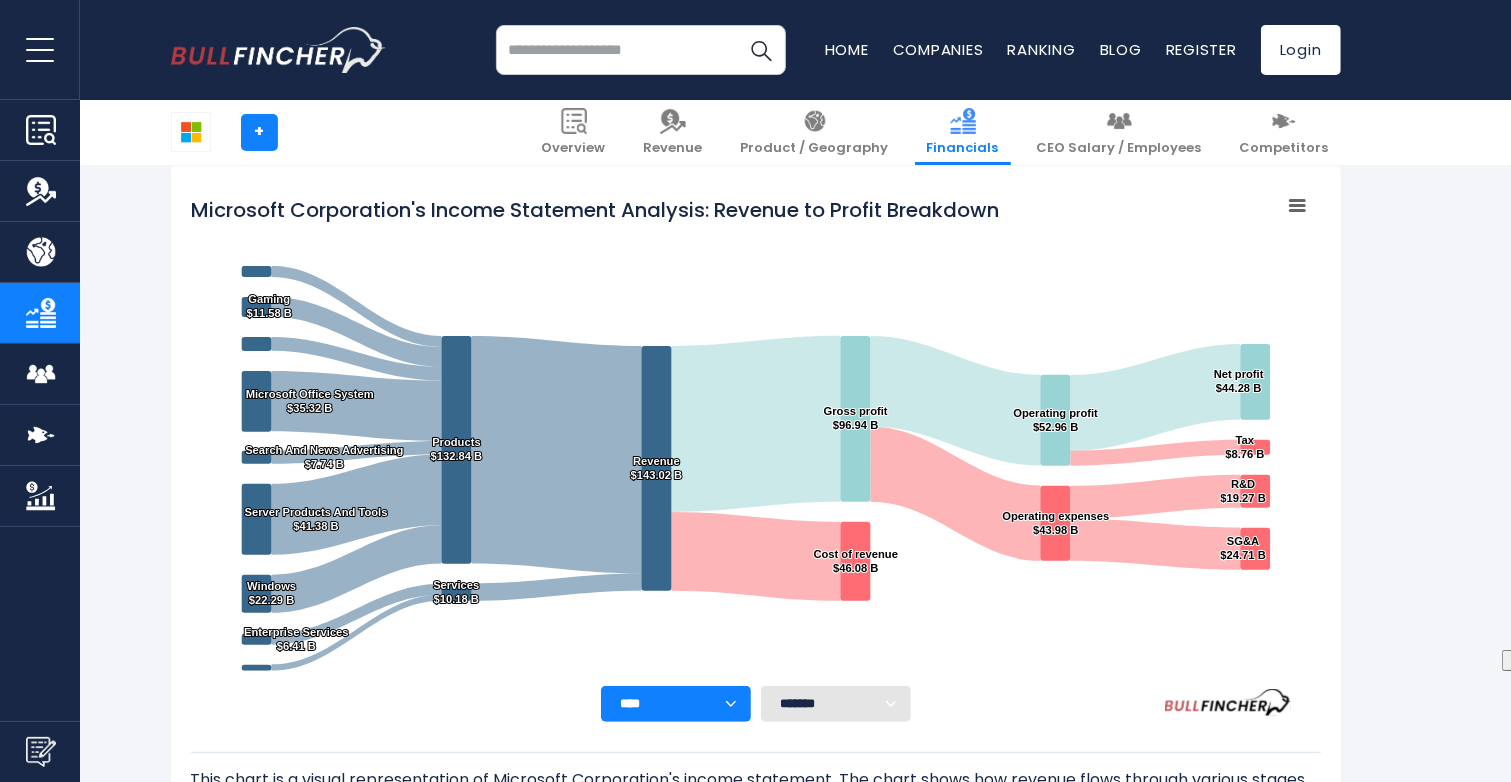 click on "*******
**
**
**
**" at bounding box center (836, 704) 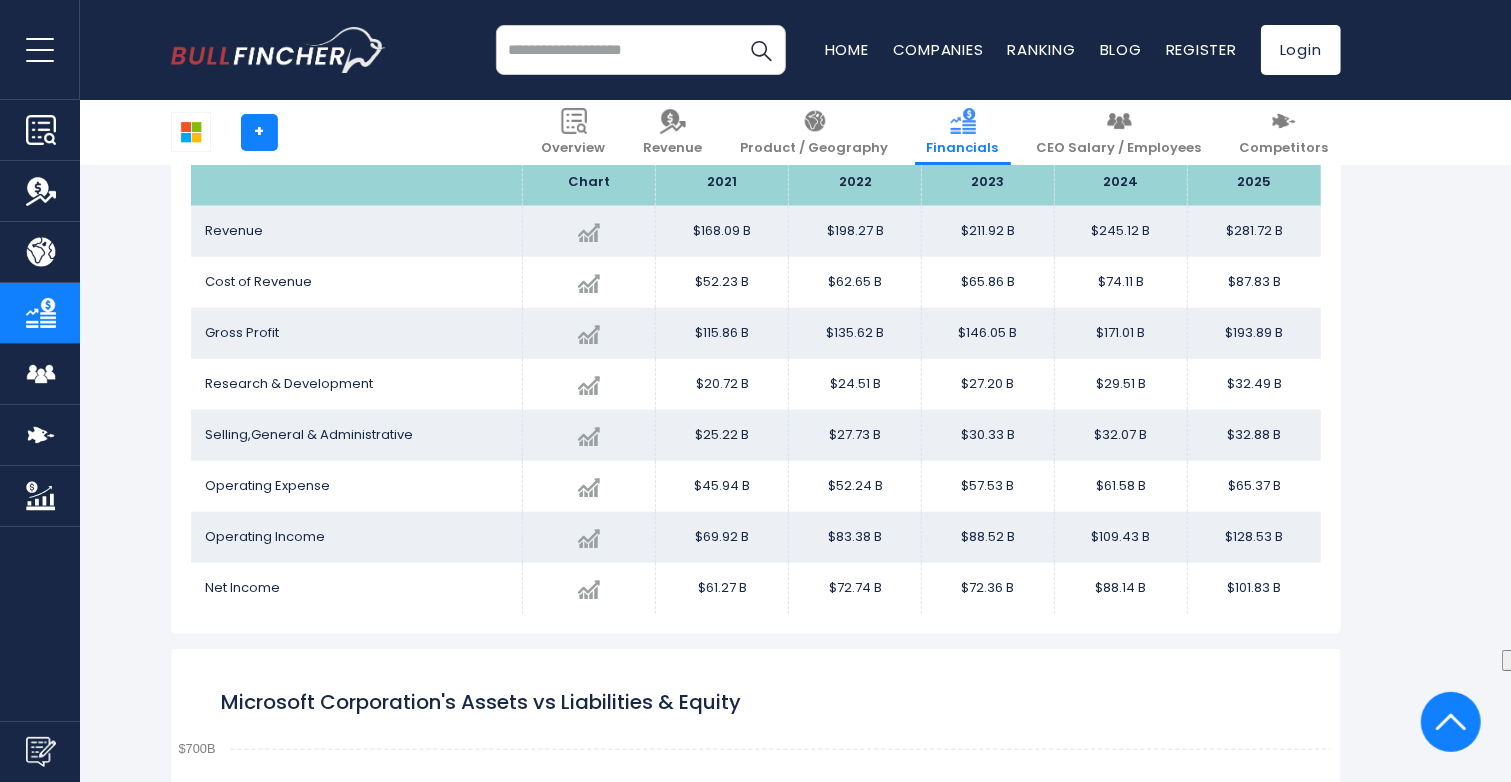 scroll, scrollTop: 886, scrollLeft: 0, axis: vertical 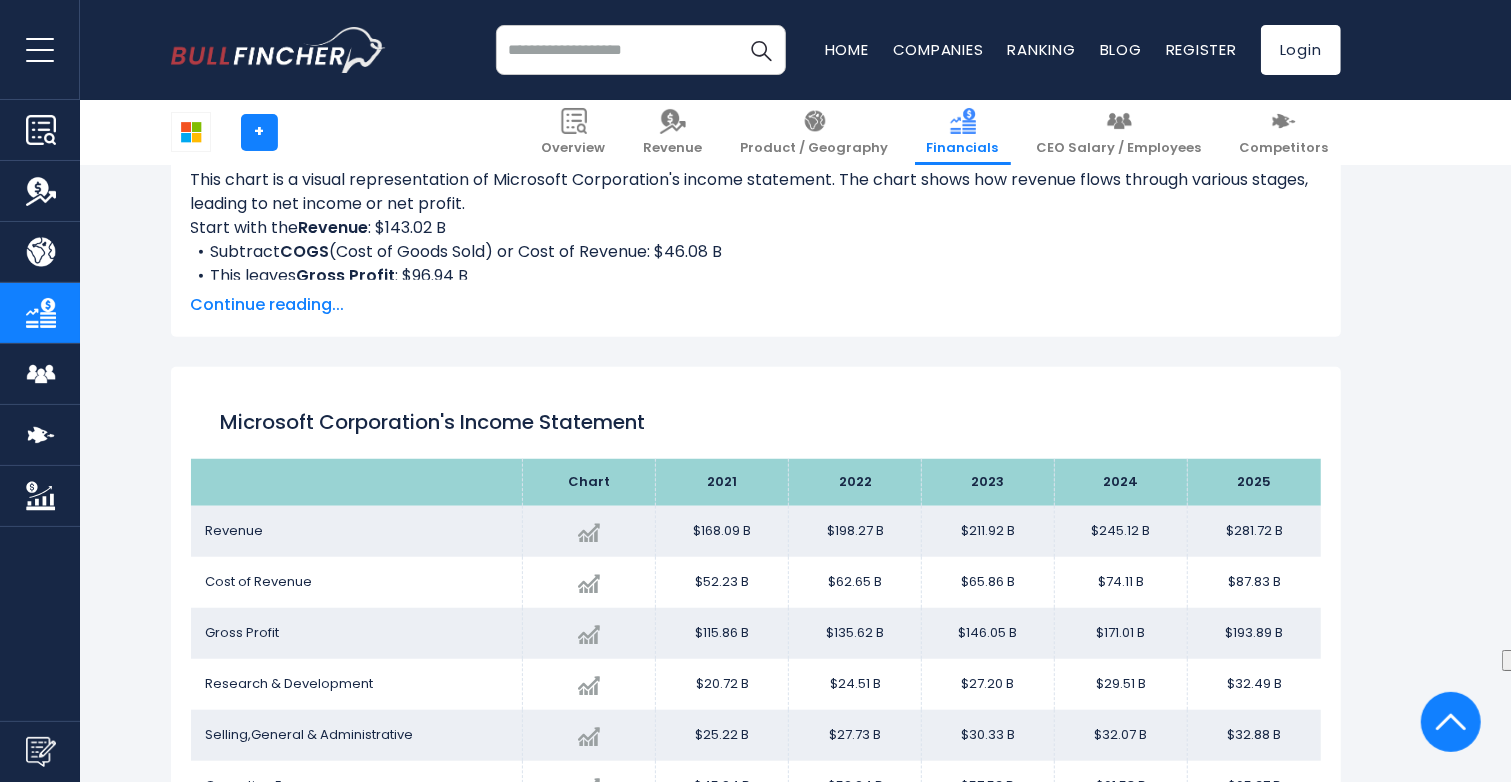 click on "Microsoft Corporation's Income
Statement" at bounding box center [756, 423] 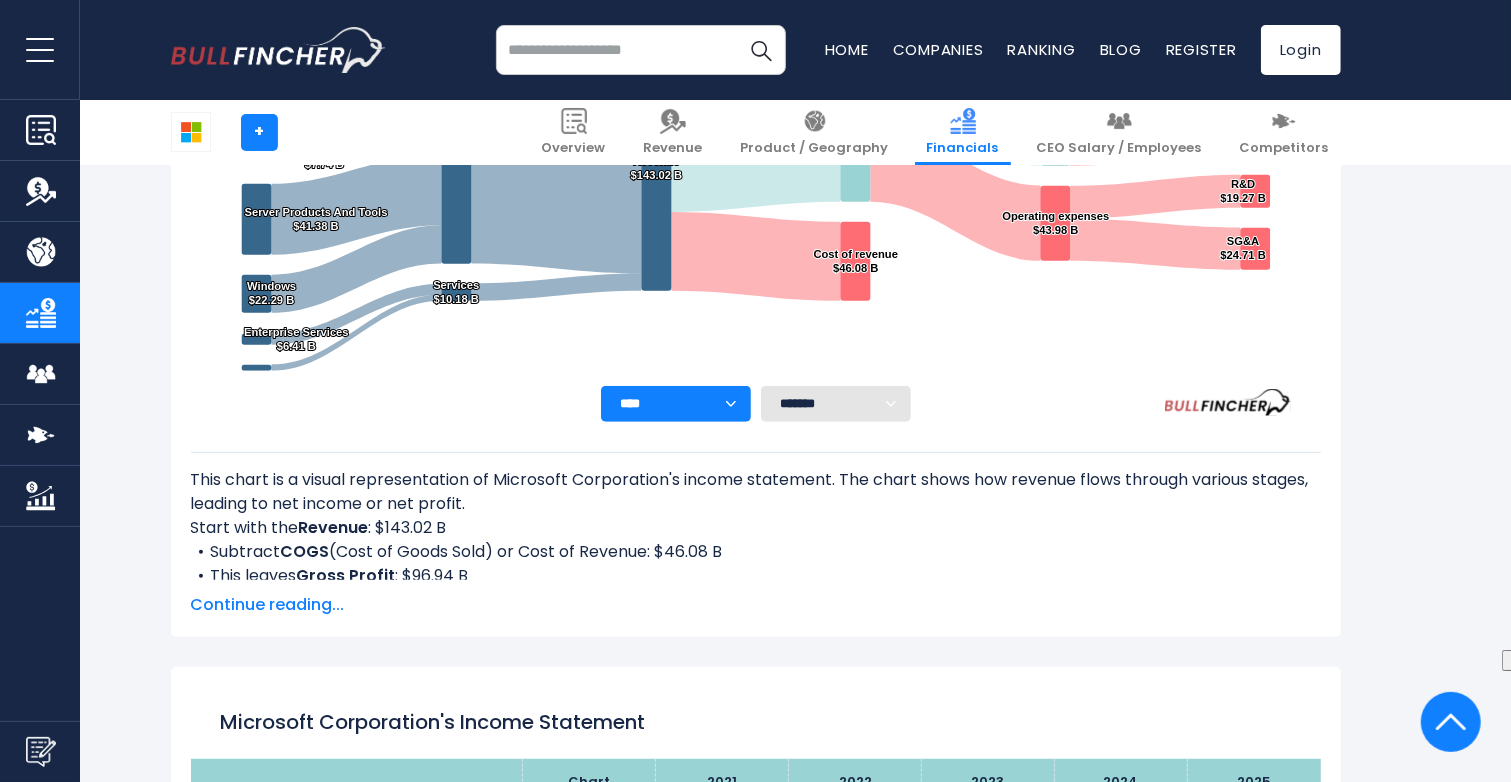 click on "Continue reading..." at bounding box center [756, 605] 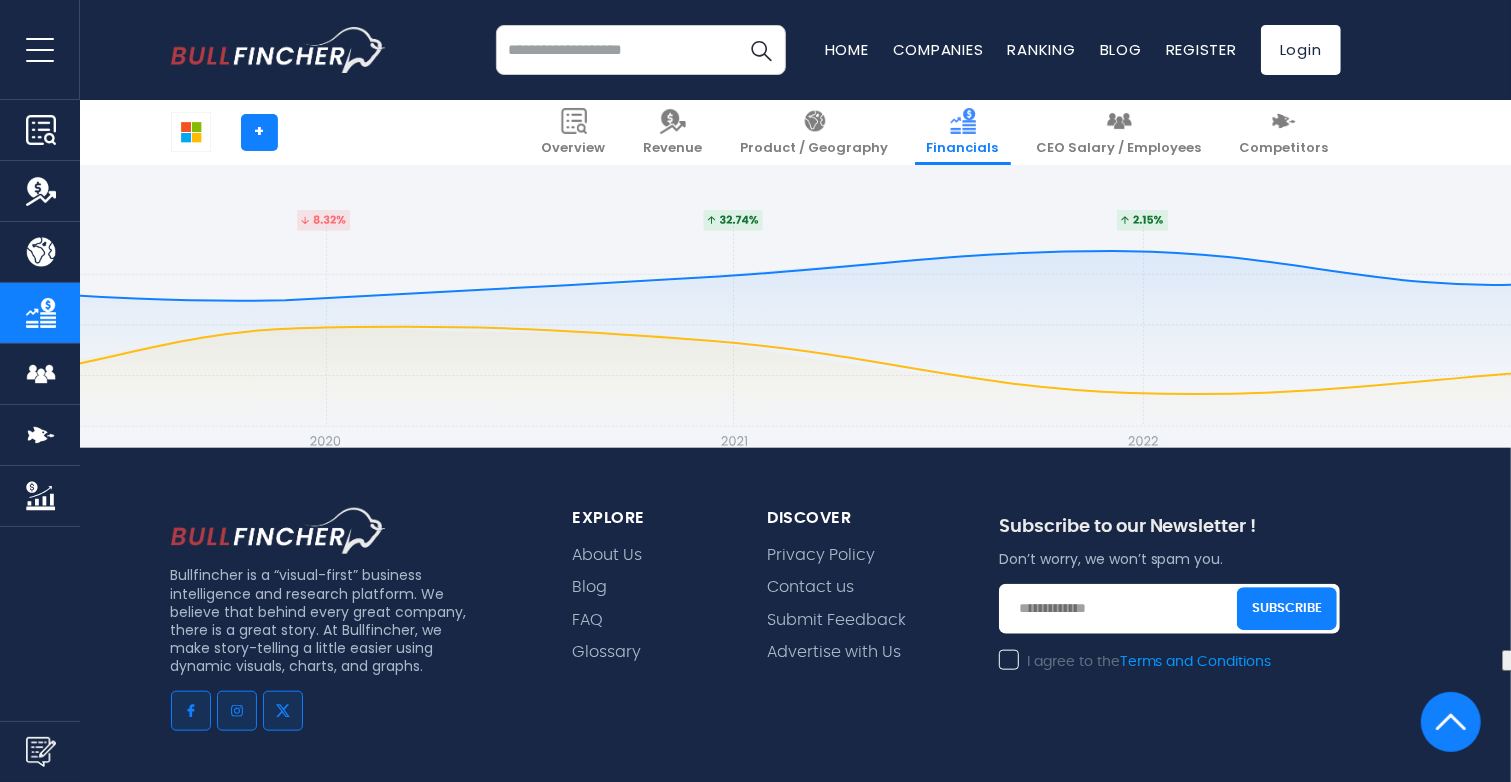 scroll, scrollTop: 6586, scrollLeft: 0, axis: vertical 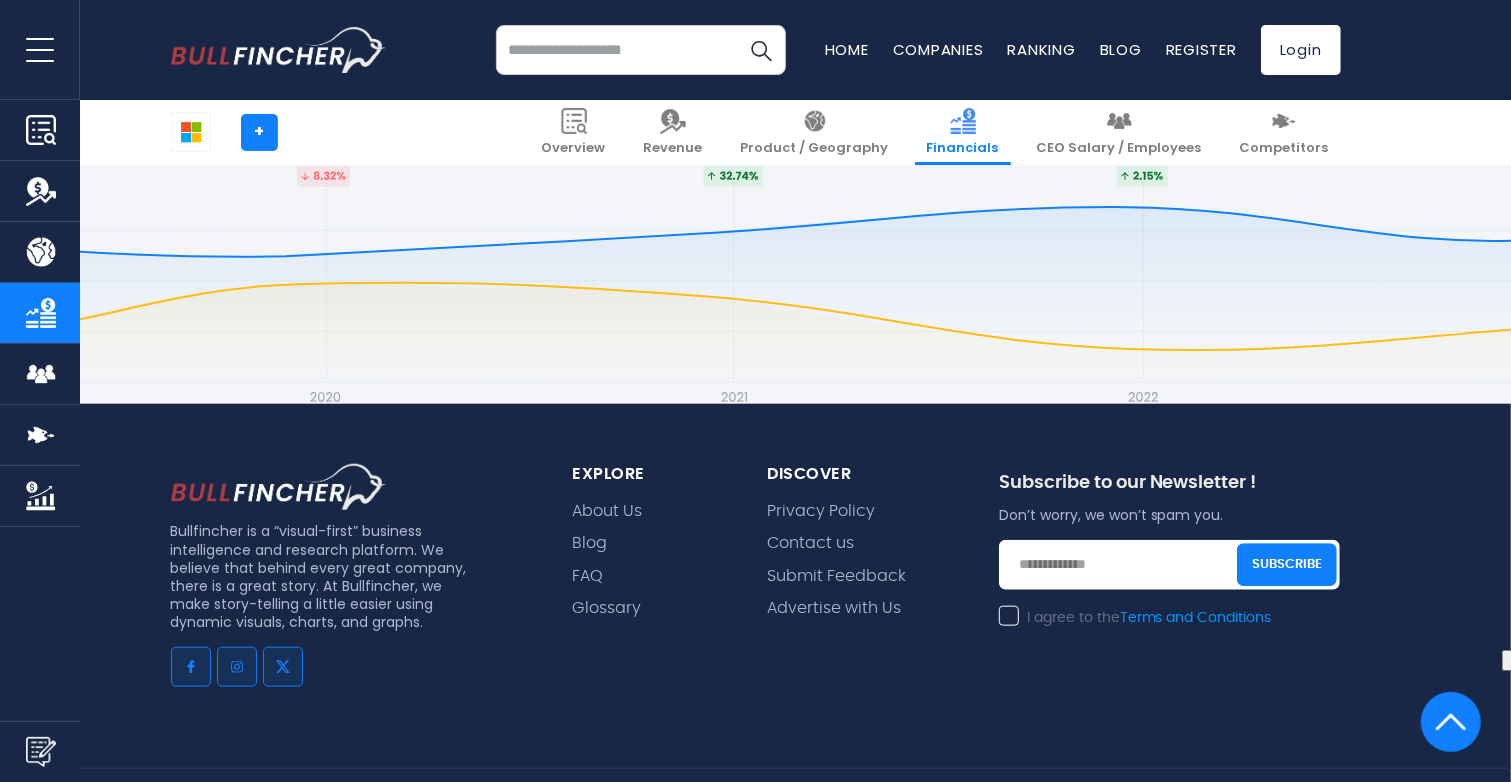 click at bounding box center [40, 49] 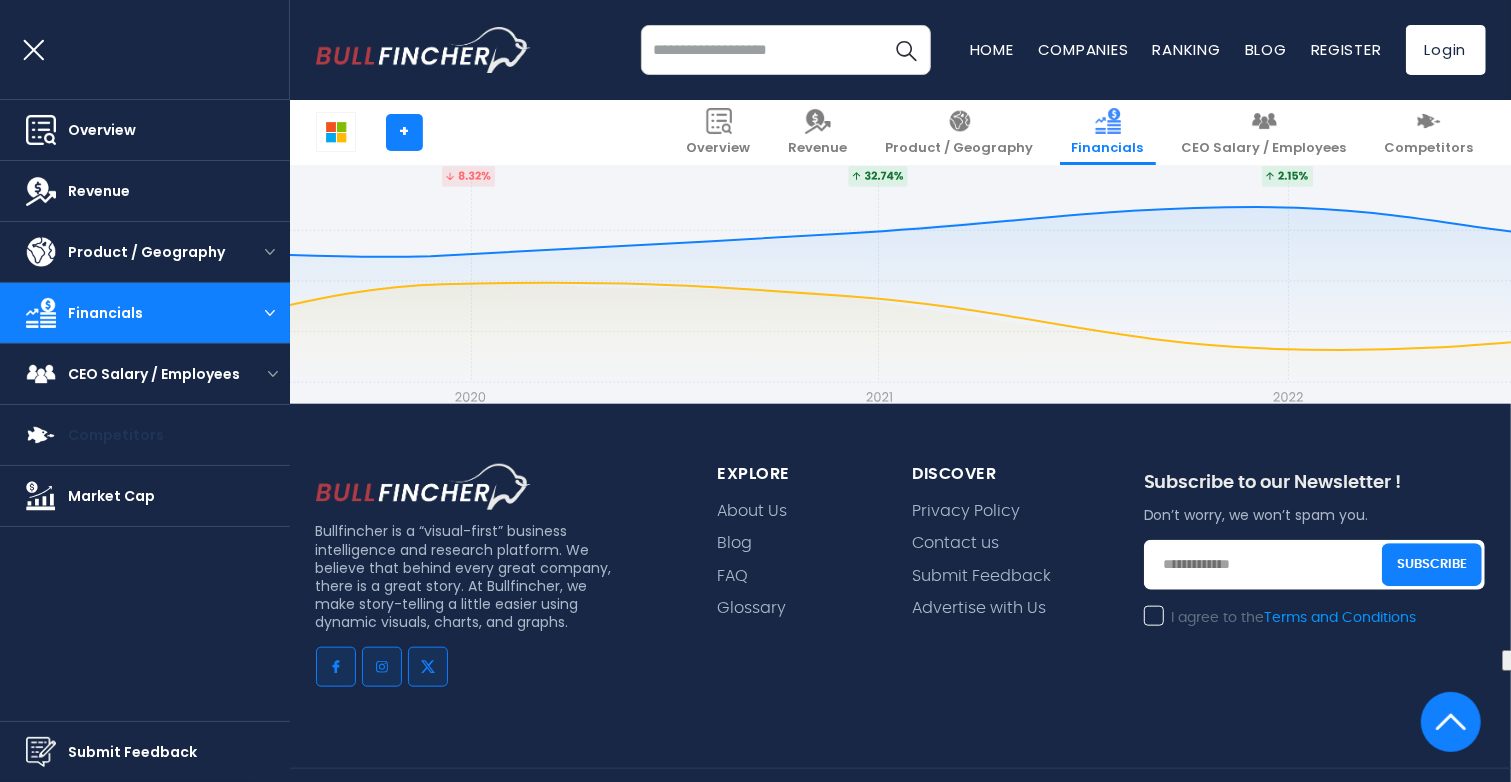 click on "Competitors" at bounding box center [116, 435] 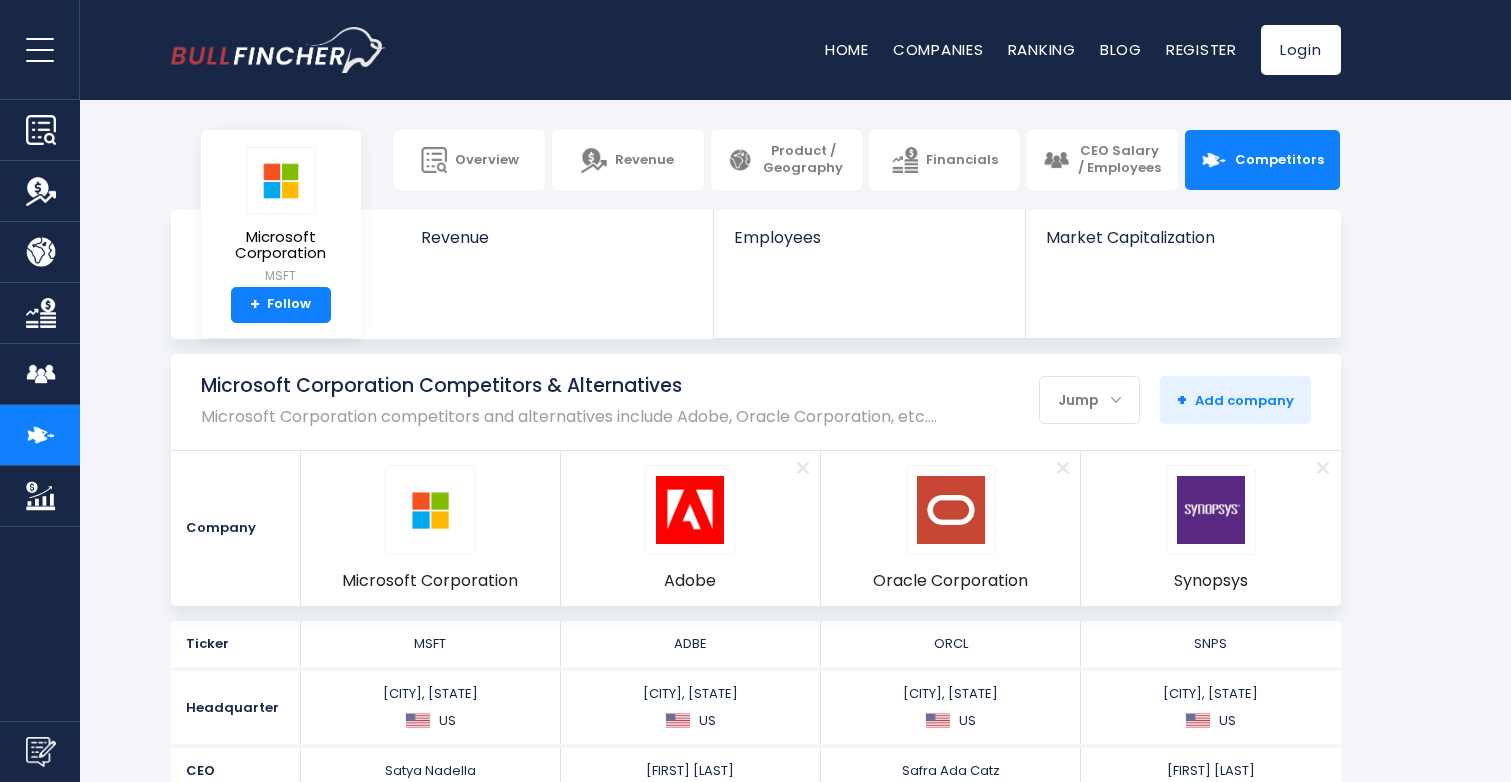 scroll, scrollTop: 0, scrollLeft: 0, axis: both 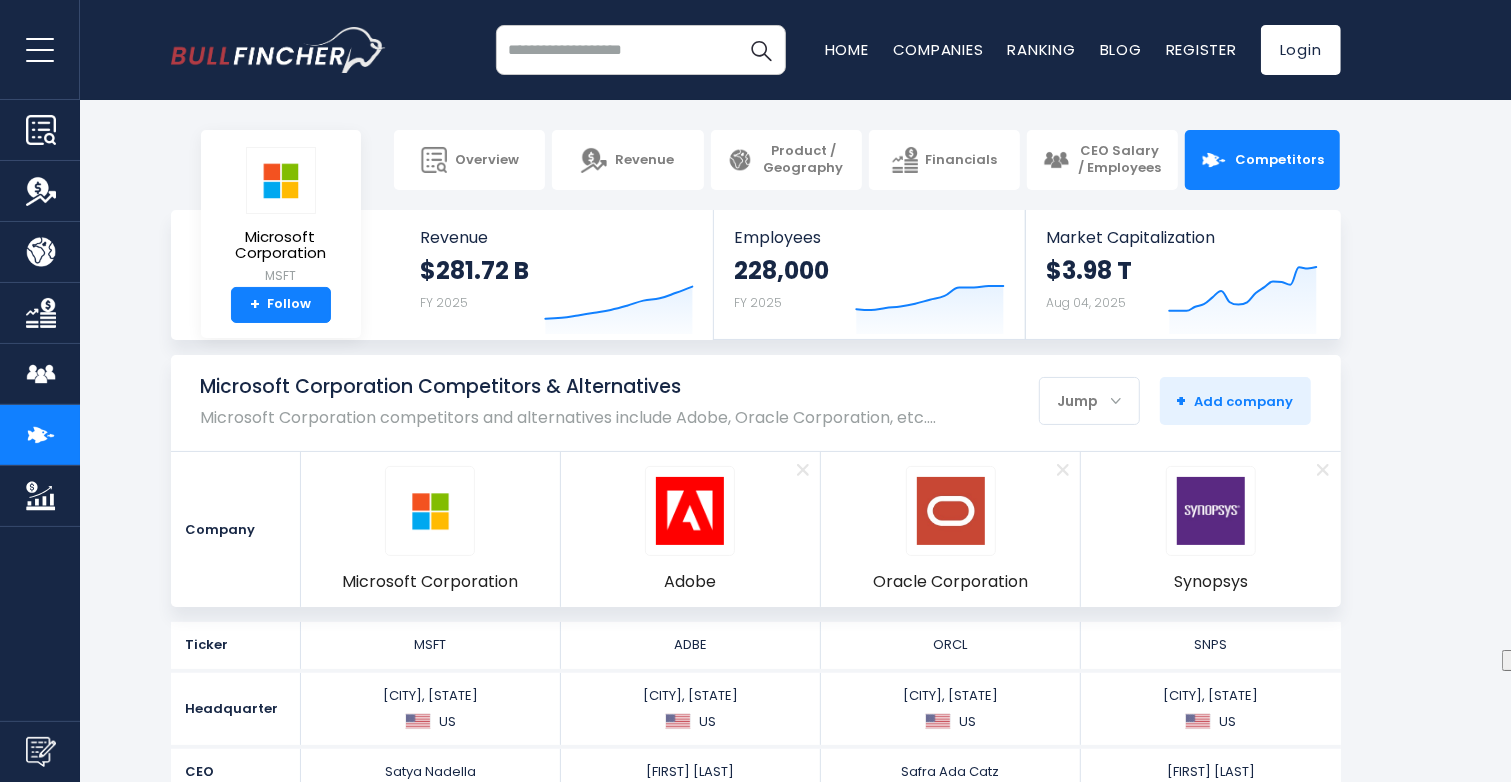 click at bounding box center (641, 50) 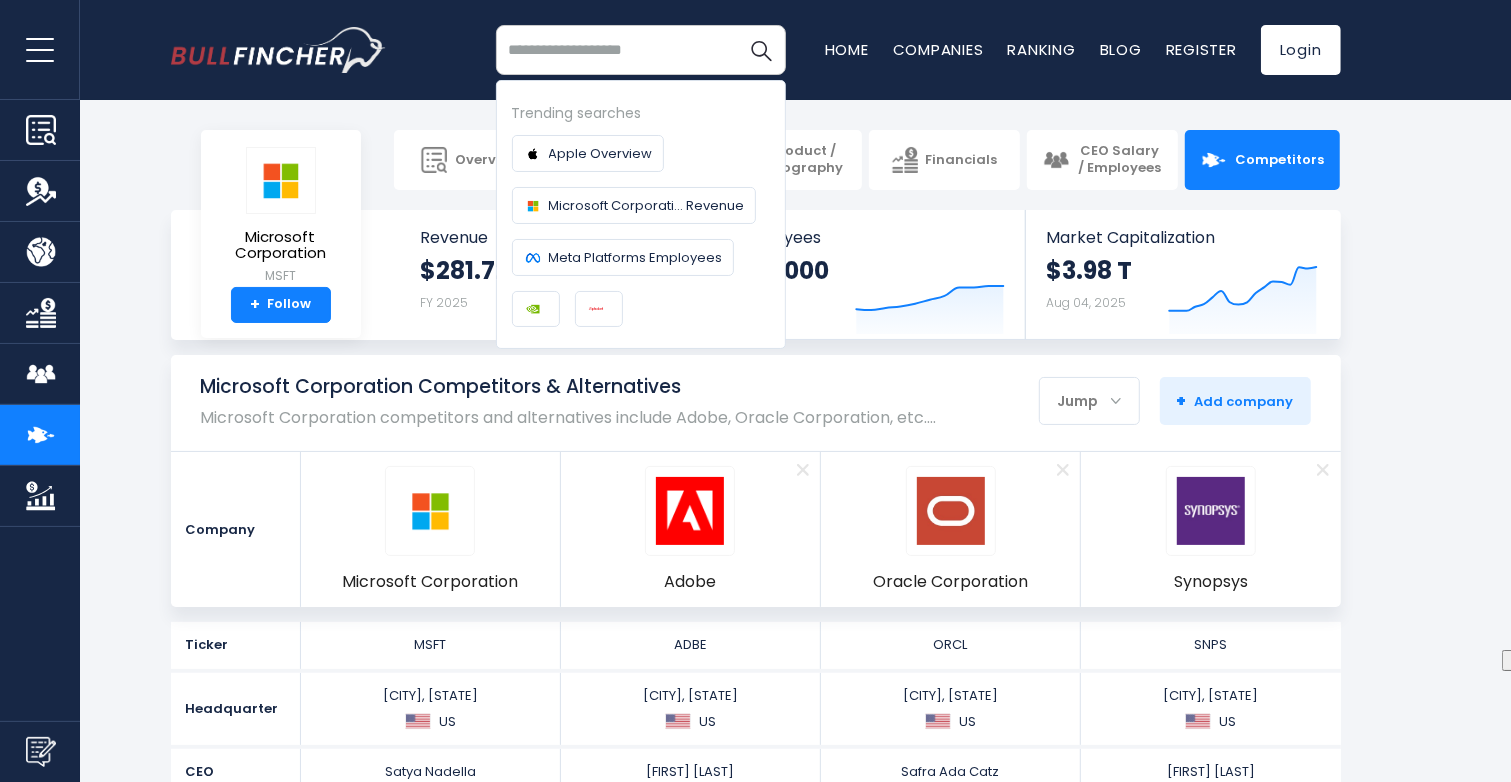 click on "Microsoft Corporation
MSFT
+  Follow
Revenue
$281.72 B
FY 2025
Created with Highcharts 12.1.2
Employees
228,000
FY 2025
Created with Highcharts 12.1.2
Market Capitalization
$3.98 T
Aug 04, 2025
Created with Highcharts 12.1.2" at bounding box center (755, 275) 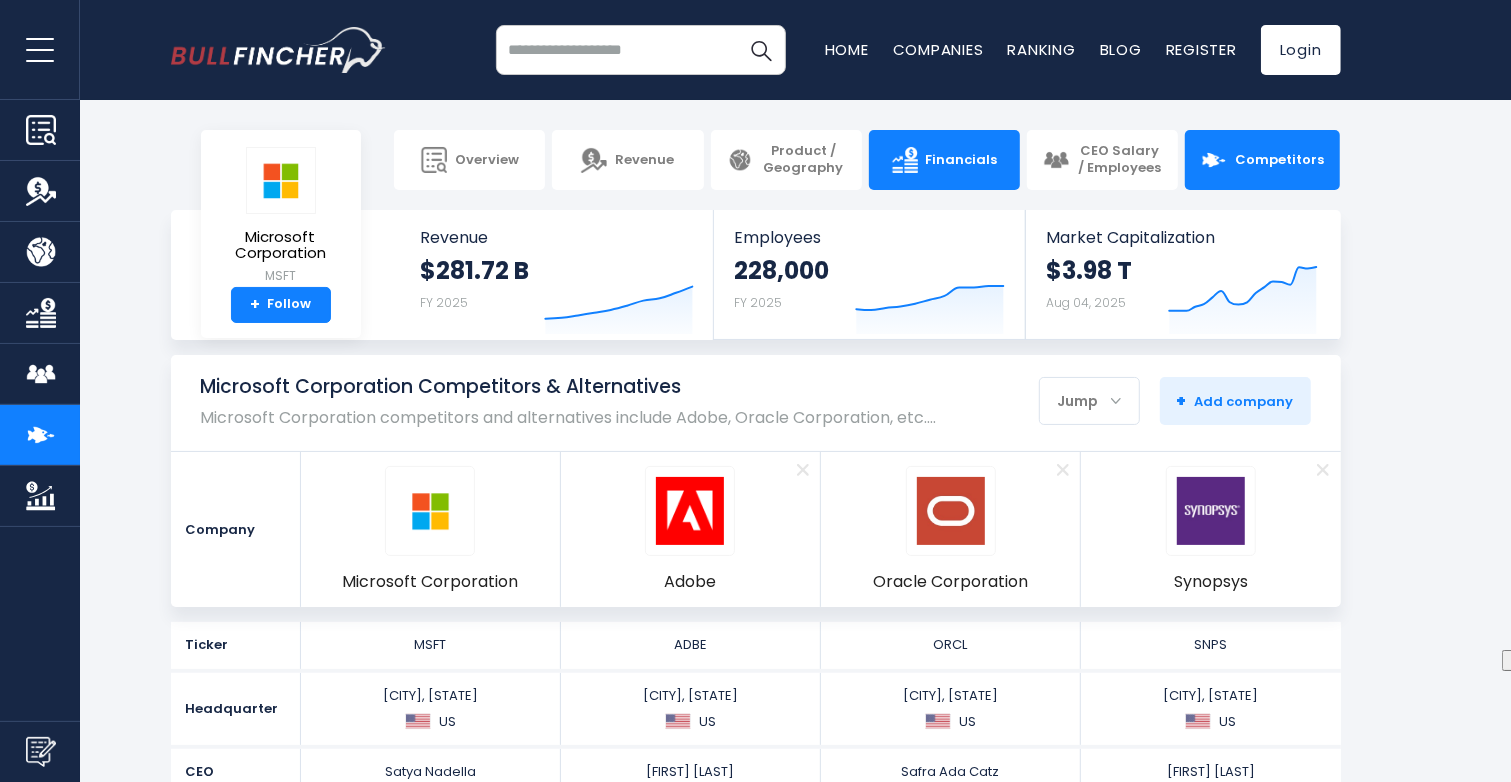 click at bounding box center (905, 160) 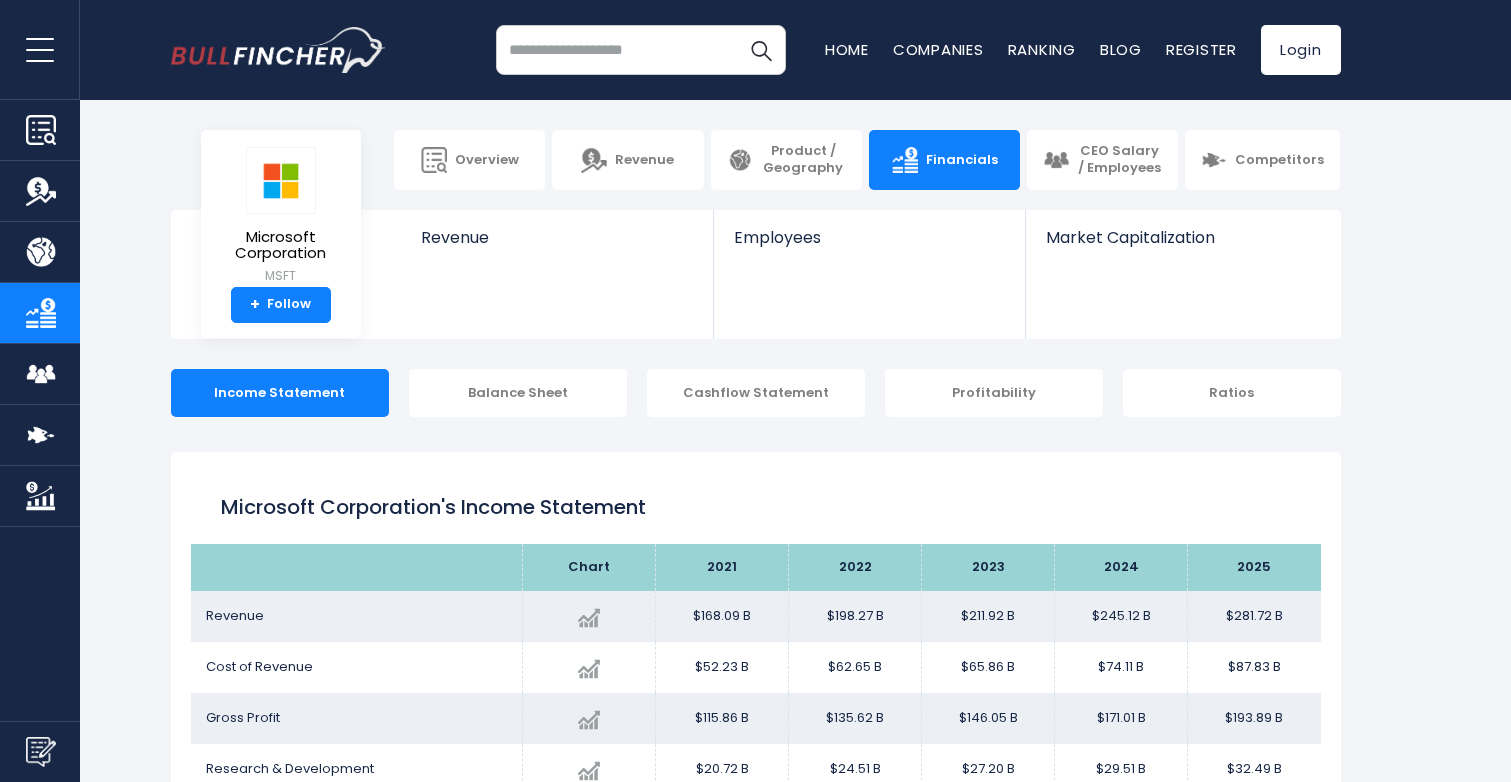 scroll, scrollTop: 0, scrollLeft: 0, axis: both 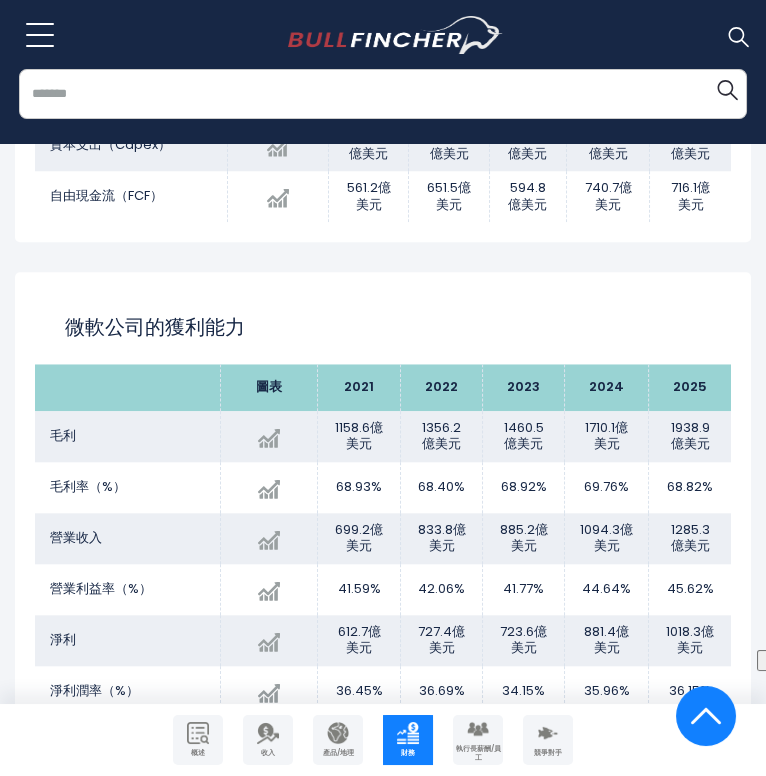 click on "微軟公司的獲利能力" at bounding box center (383, 327) 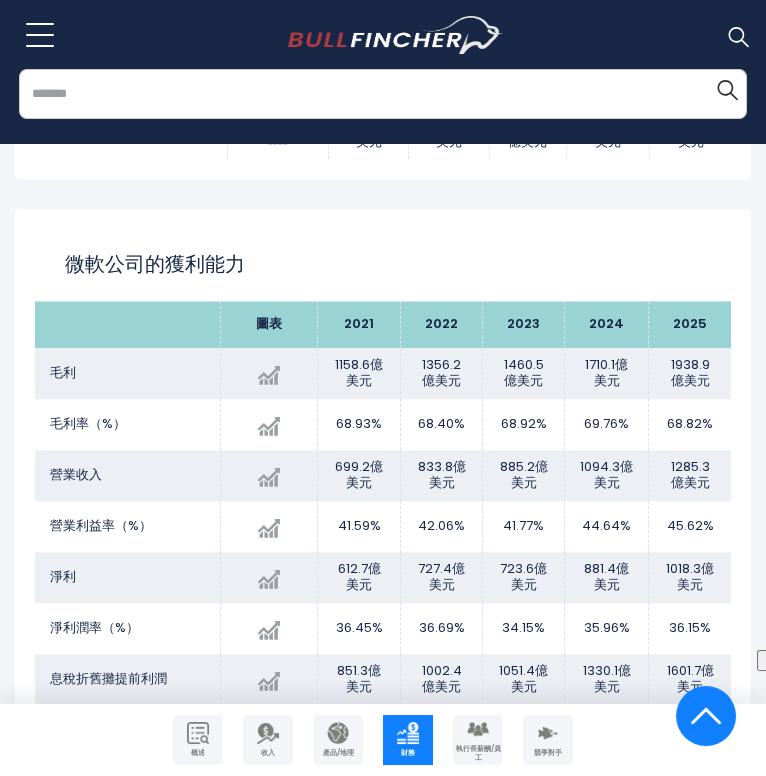 scroll, scrollTop: 3466, scrollLeft: 0, axis: vertical 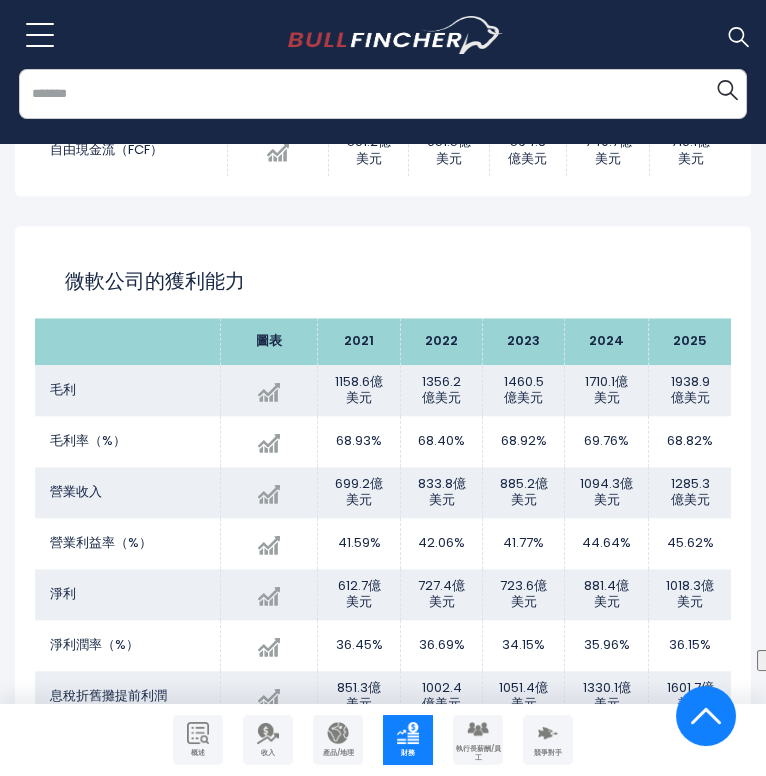 click on "微軟公司的獲利能力" at bounding box center (383, 281) 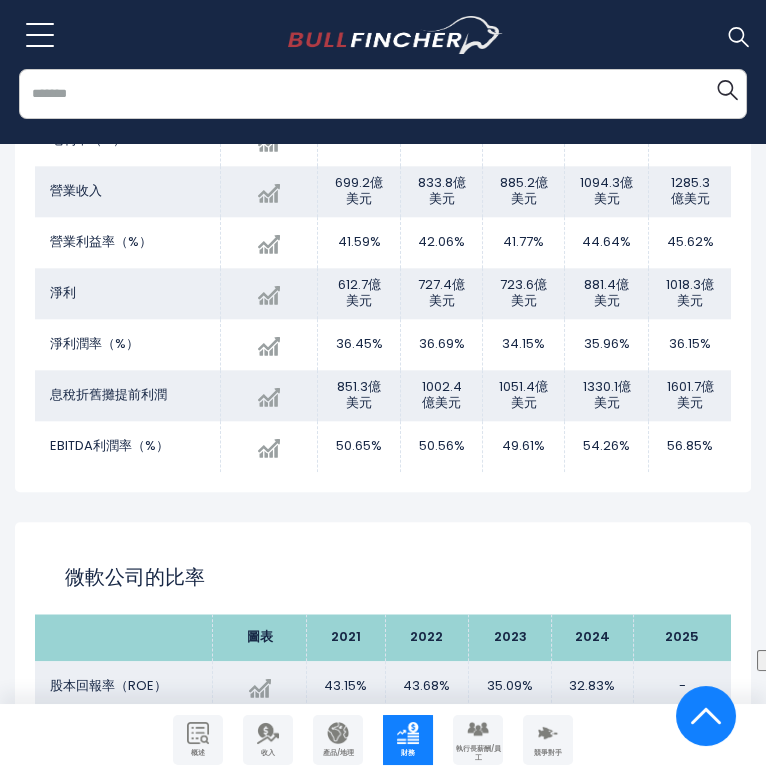 scroll, scrollTop: 4067, scrollLeft: 0, axis: vertical 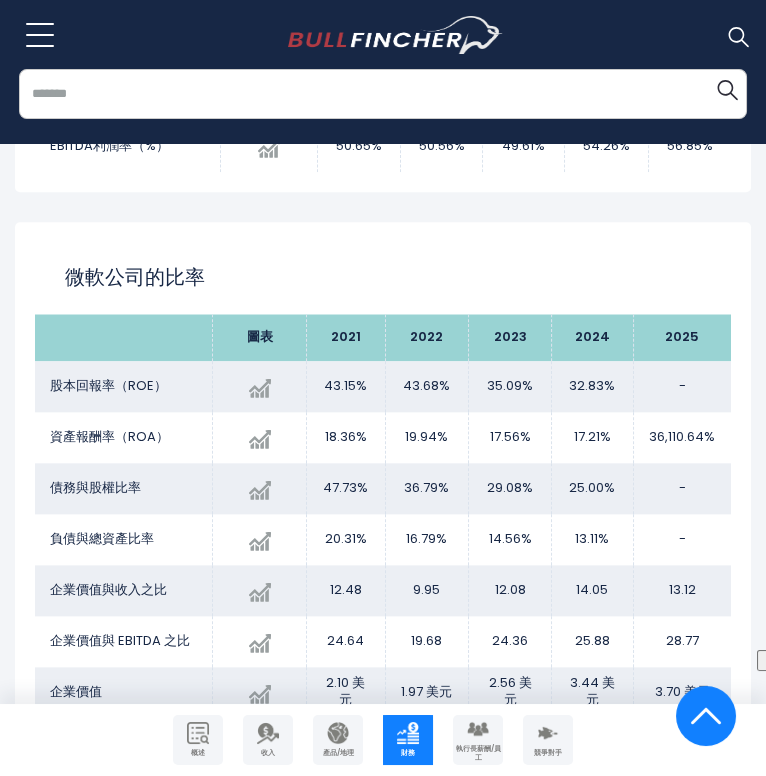 drag, startPoint x: 562, startPoint y: 175, endPoint x: 557, endPoint y: 203, distance: 28.442924 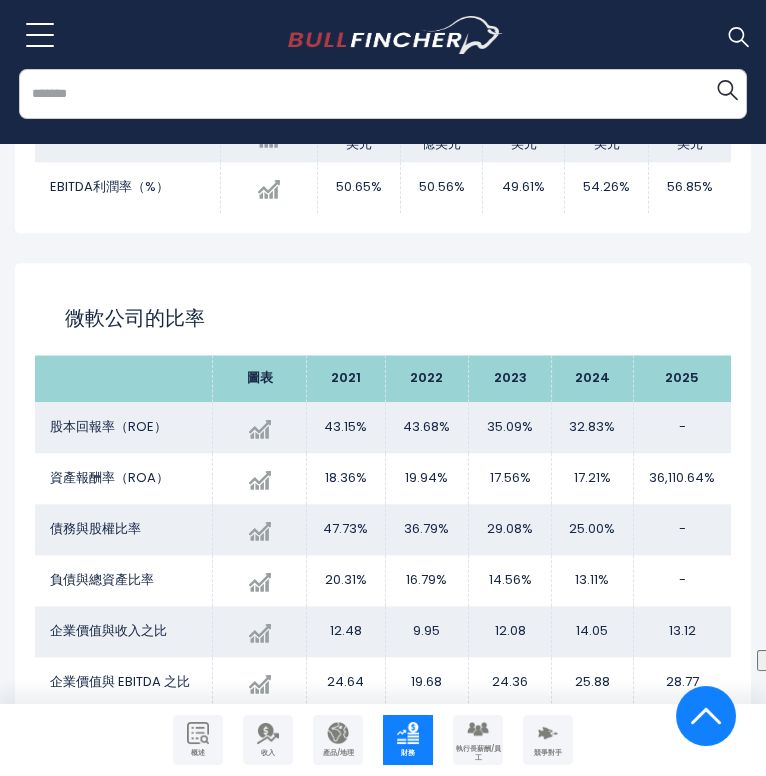 scroll, scrollTop: 4068, scrollLeft: 0, axis: vertical 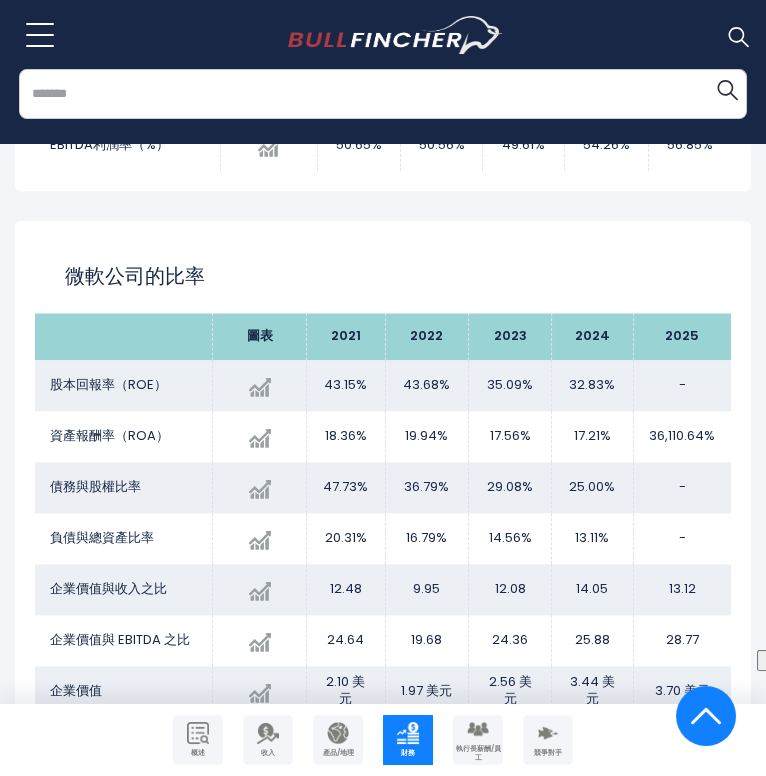 click on "微軟公司的比率
圖表
2021
0.00%" at bounding box center [383, 555] 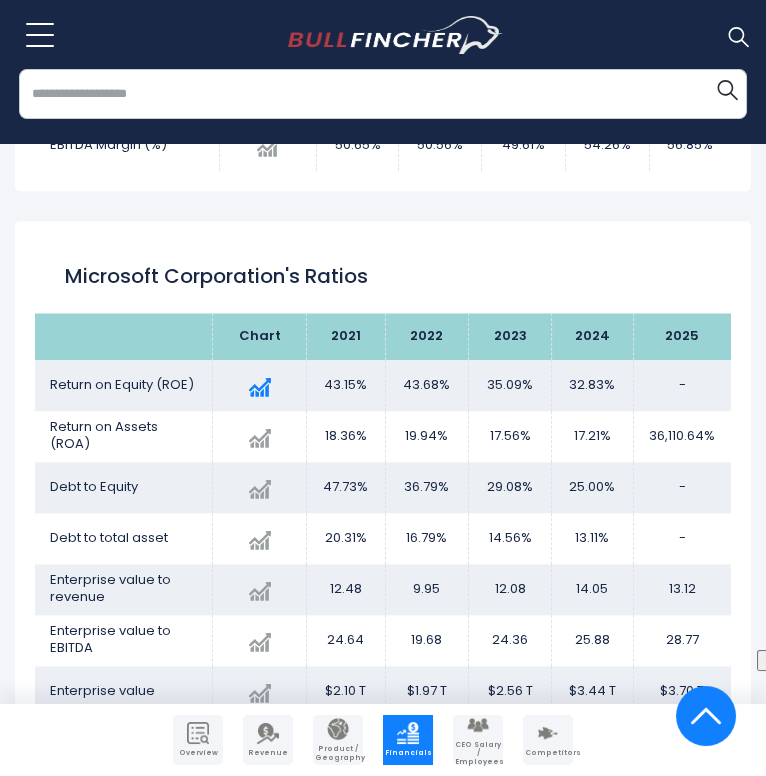 scroll, scrollTop: 4064, scrollLeft: 0, axis: vertical 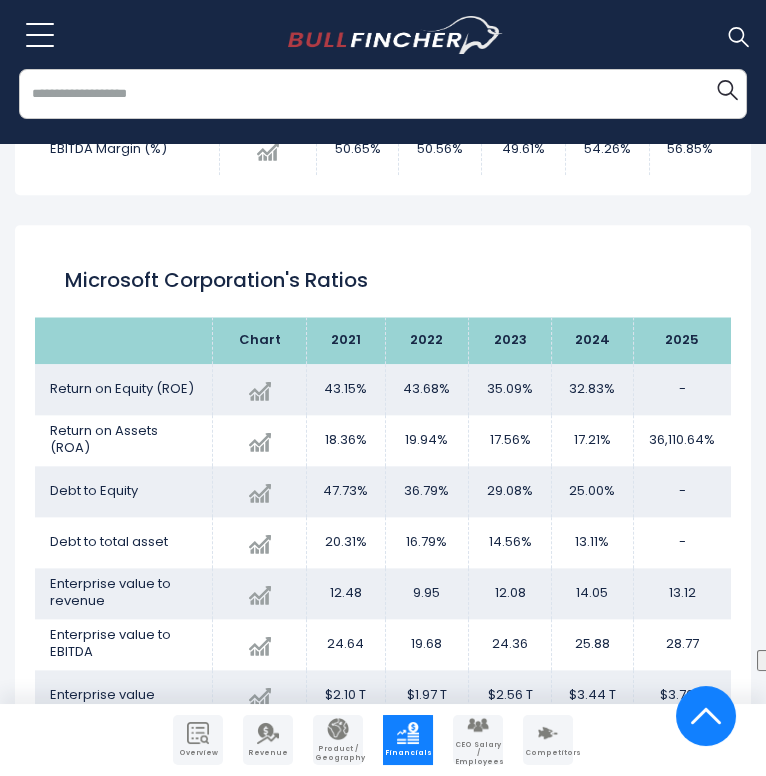 drag, startPoint x: 18, startPoint y: 198, endPoint x: 57, endPoint y: 209, distance: 40.5216 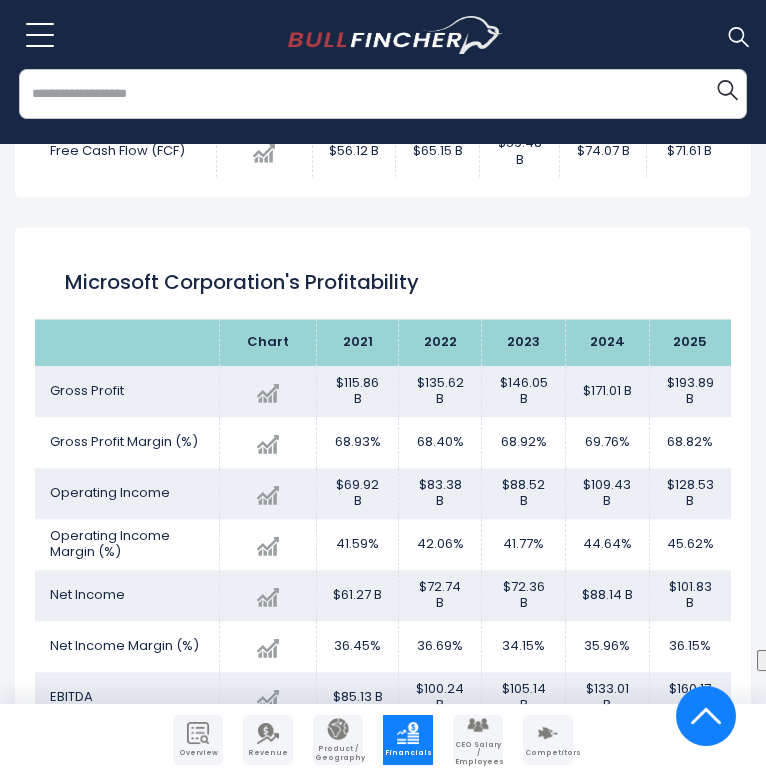 scroll, scrollTop: 3464, scrollLeft: 0, axis: vertical 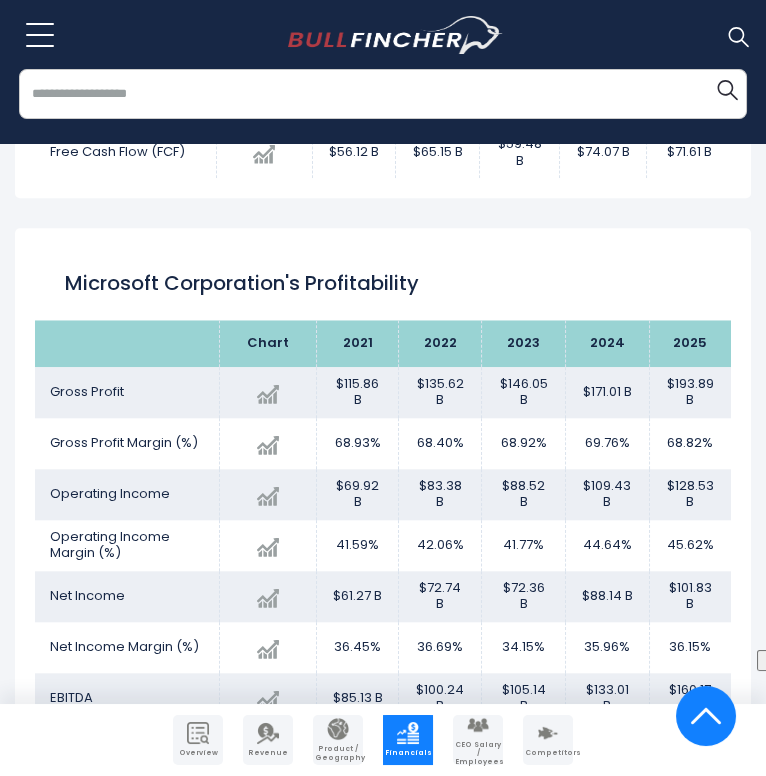 click on "Income Statement
Balance Sheet
Cashflow Statement
Profitability
Ratios
Gaming ​ ​" at bounding box center [383, 137] 